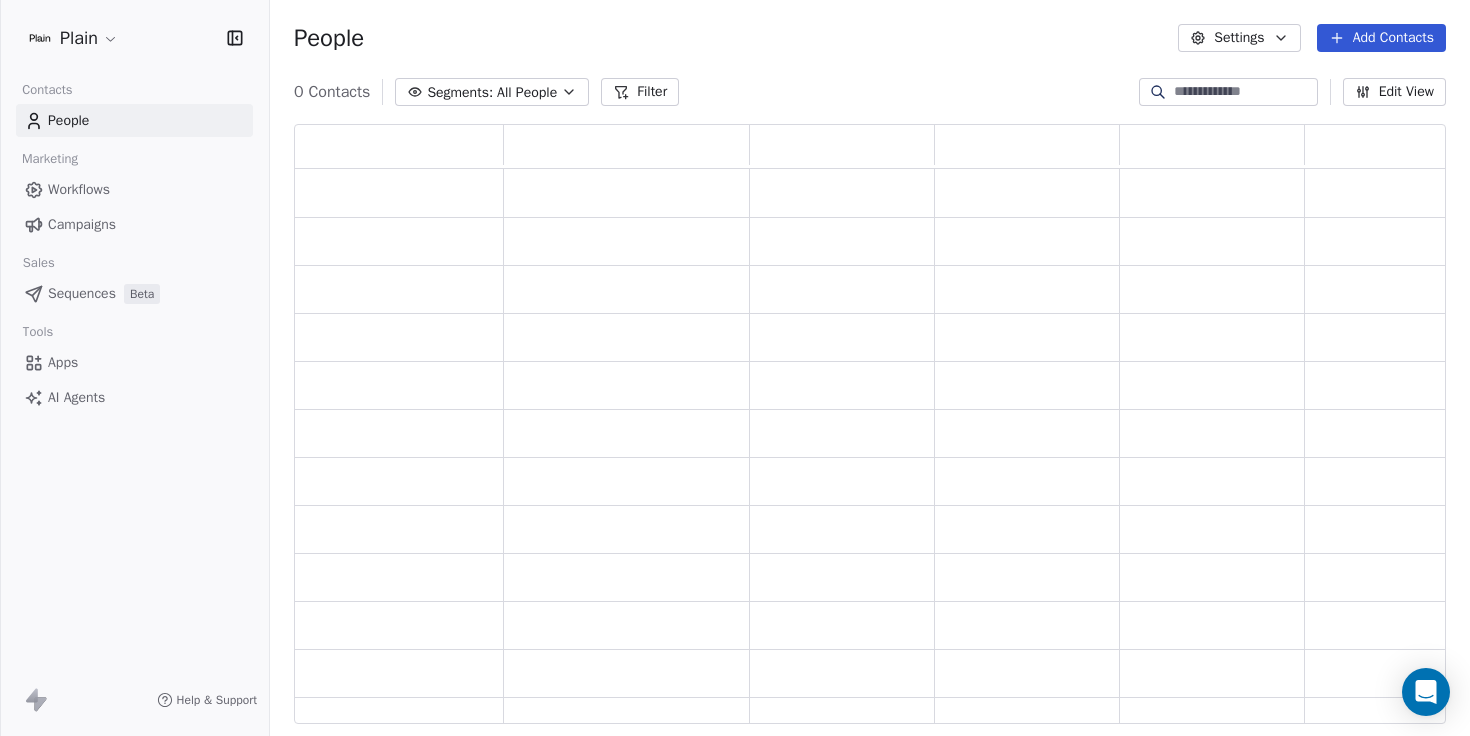 scroll, scrollTop: 0, scrollLeft: 0, axis: both 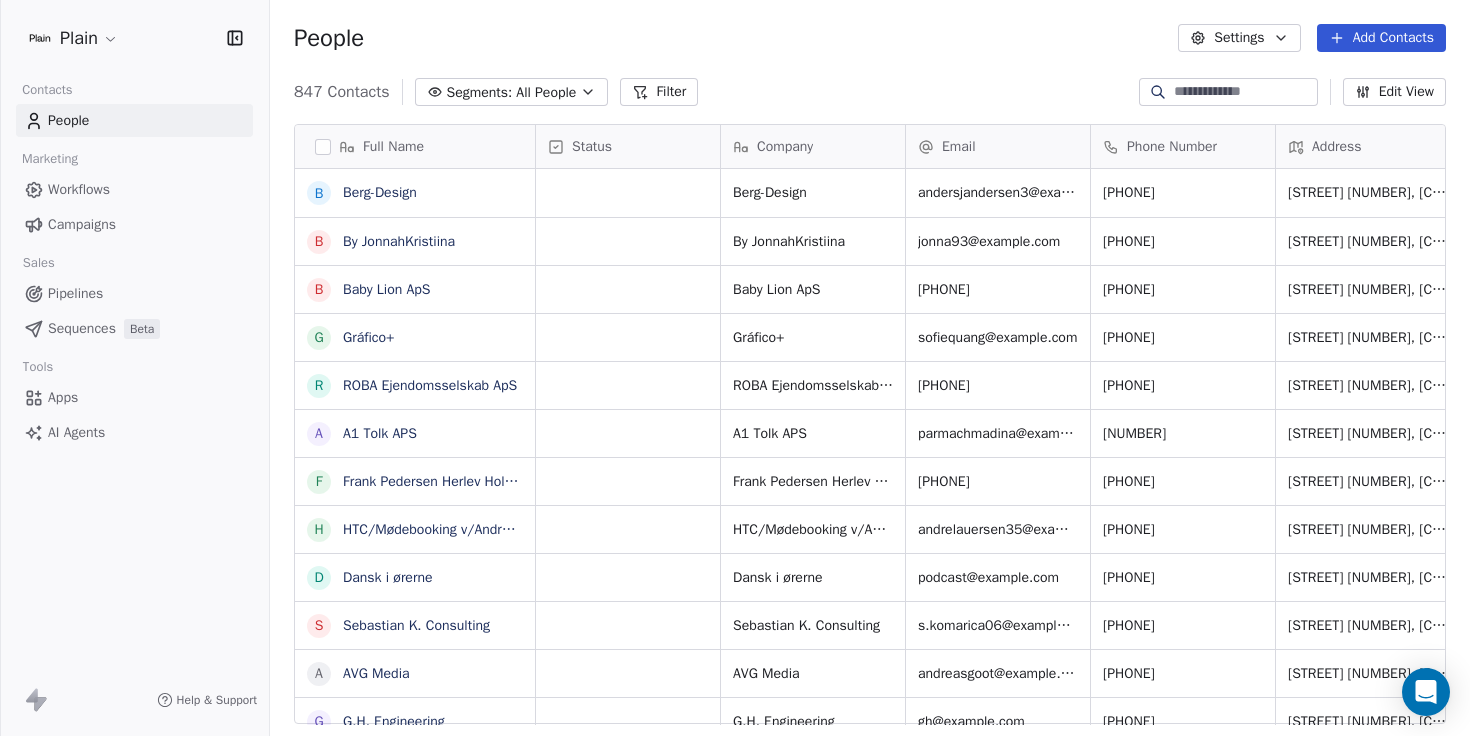 click on "Apps" at bounding box center [134, 397] 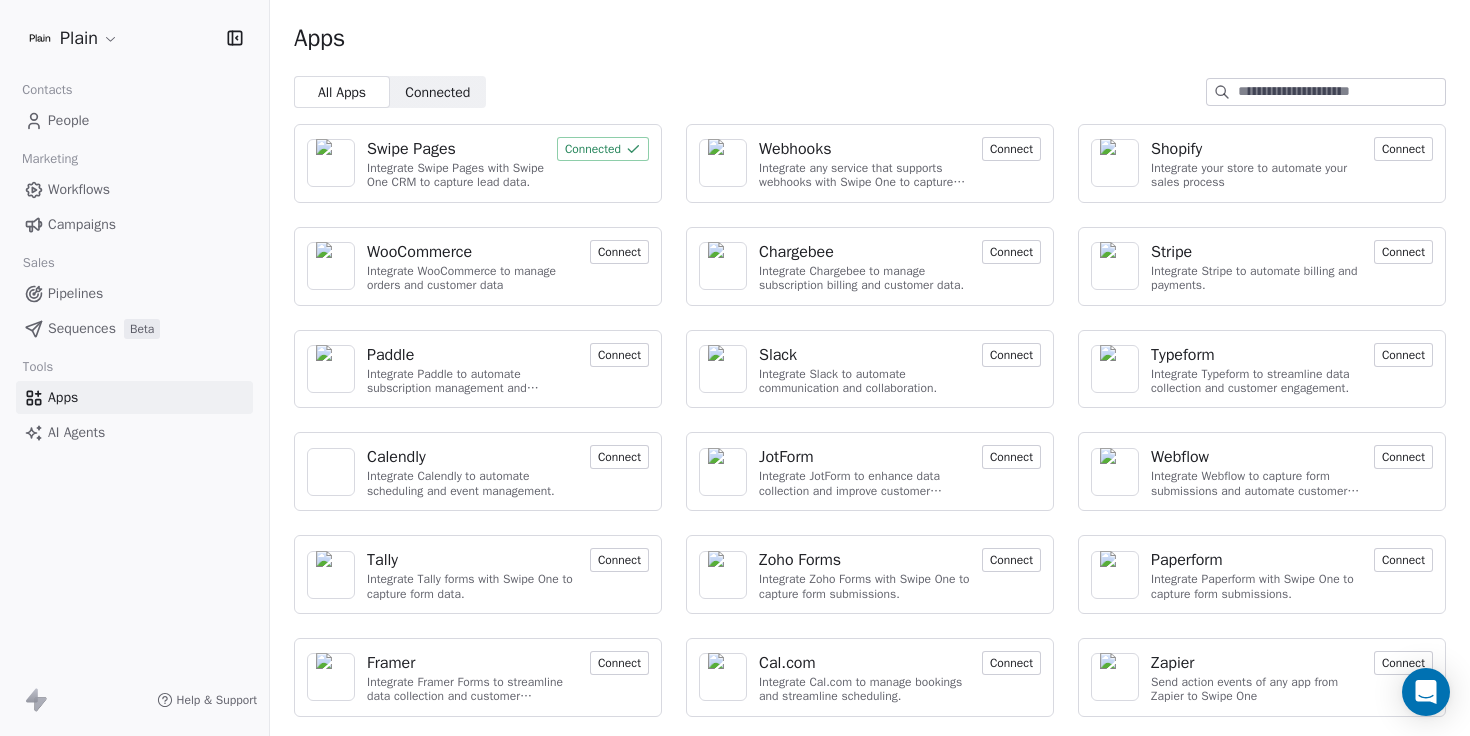 click on "Connected" at bounding box center [437, 92] 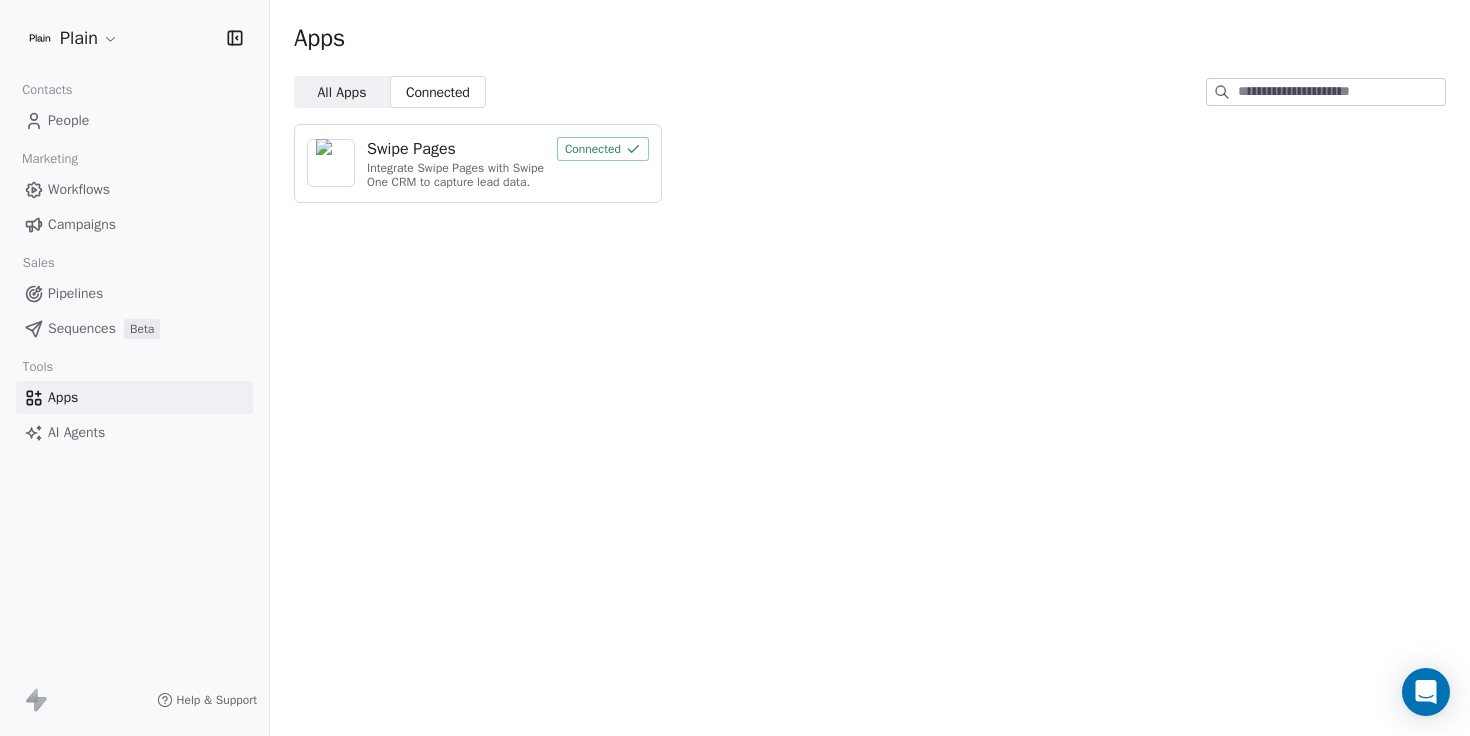 click on "All Apps" at bounding box center (341, 92) 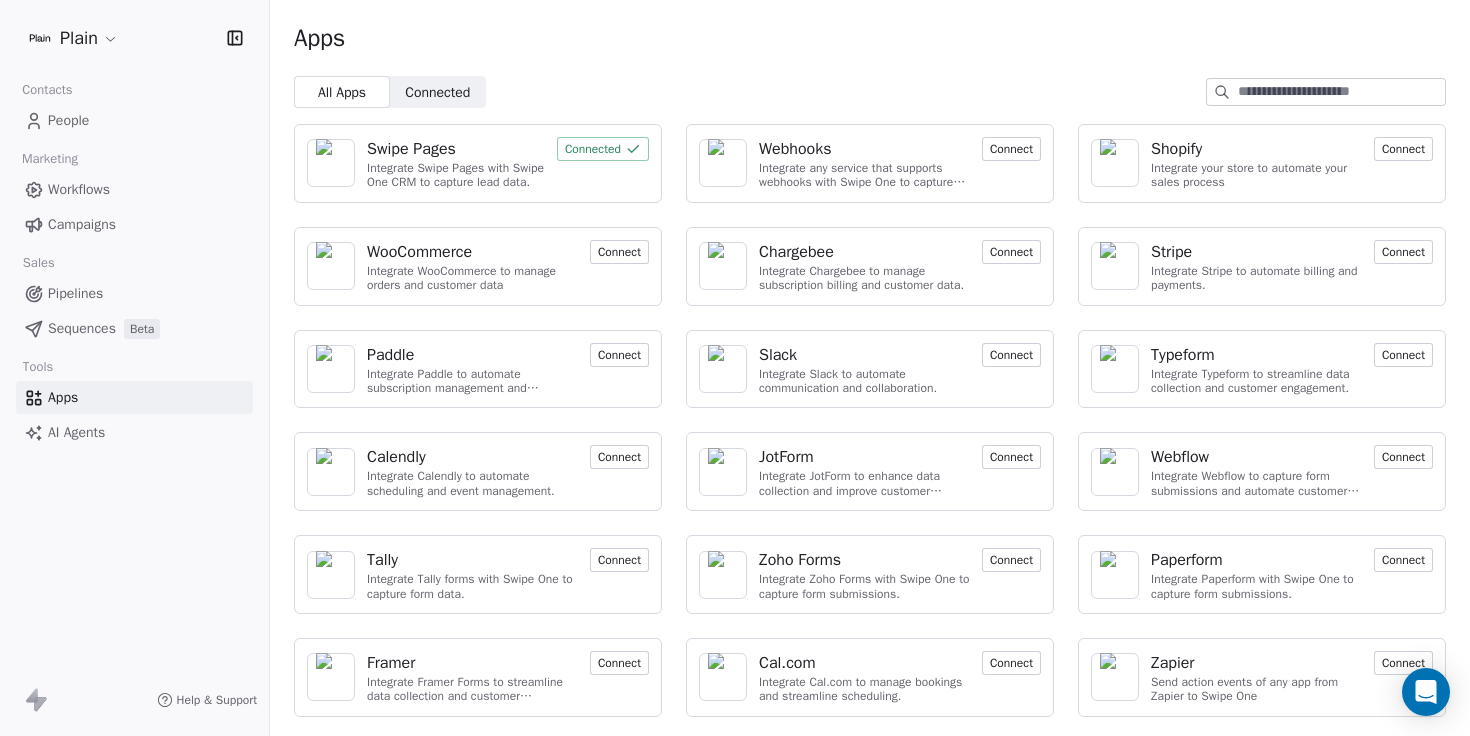 click on "Workflows" at bounding box center [79, 189] 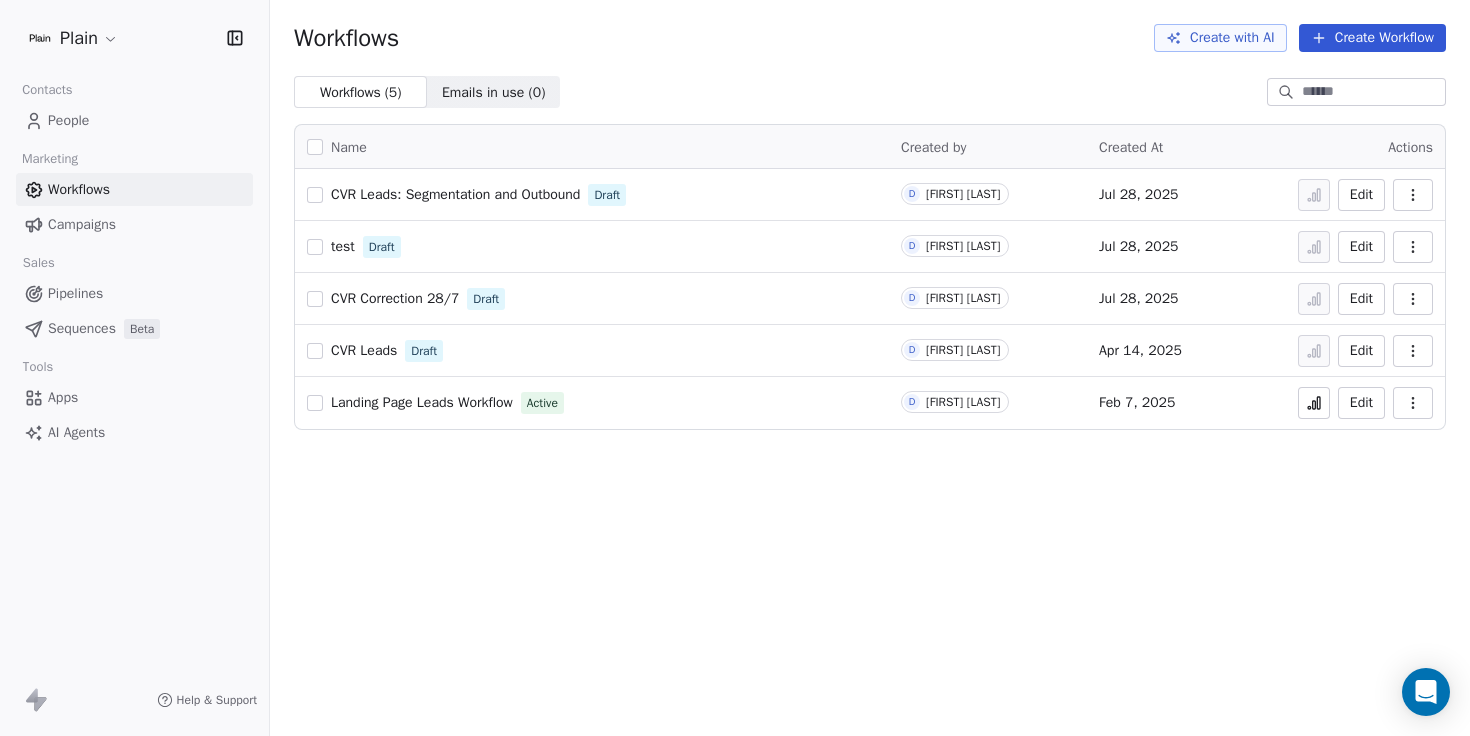 click on "People" at bounding box center [68, 120] 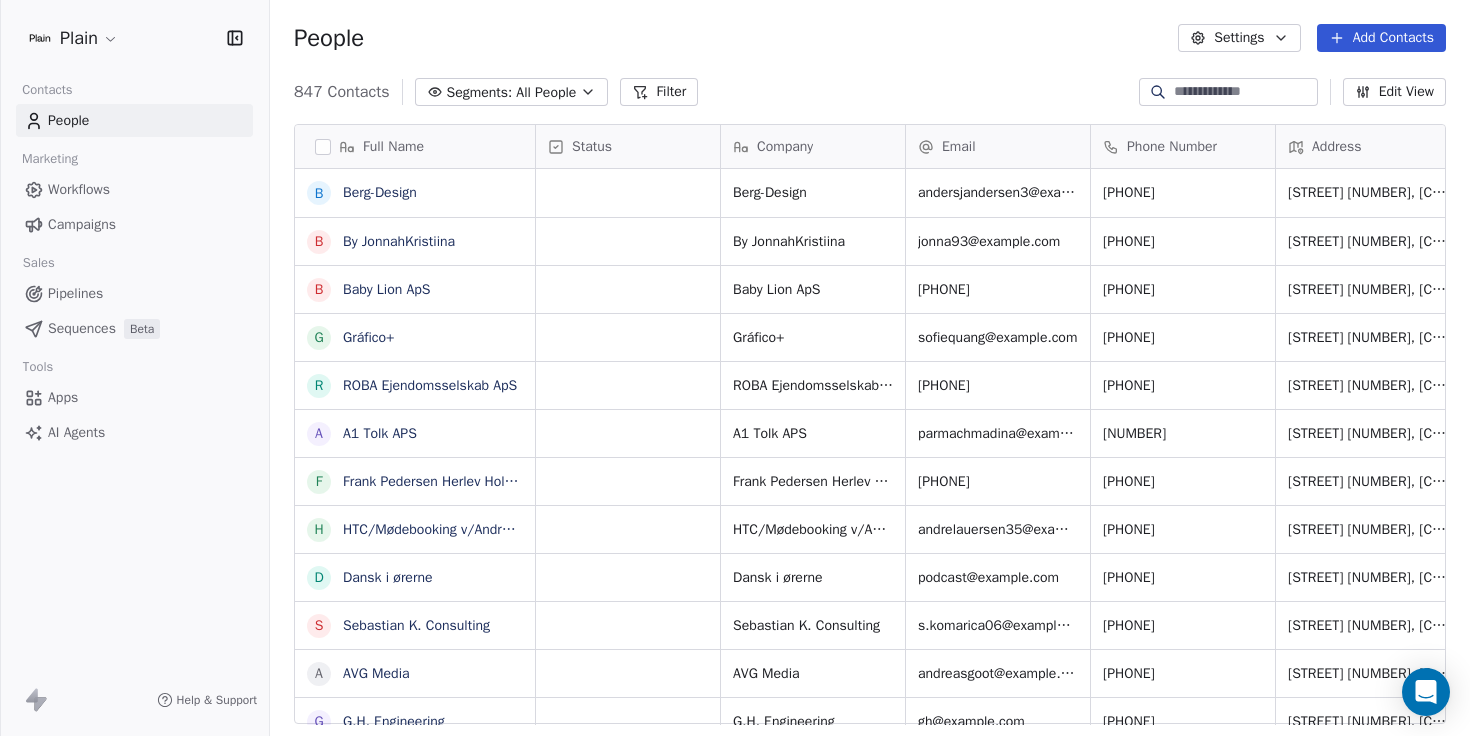 scroll, scrollTop: 1, scrollLeft: 1, axis: both 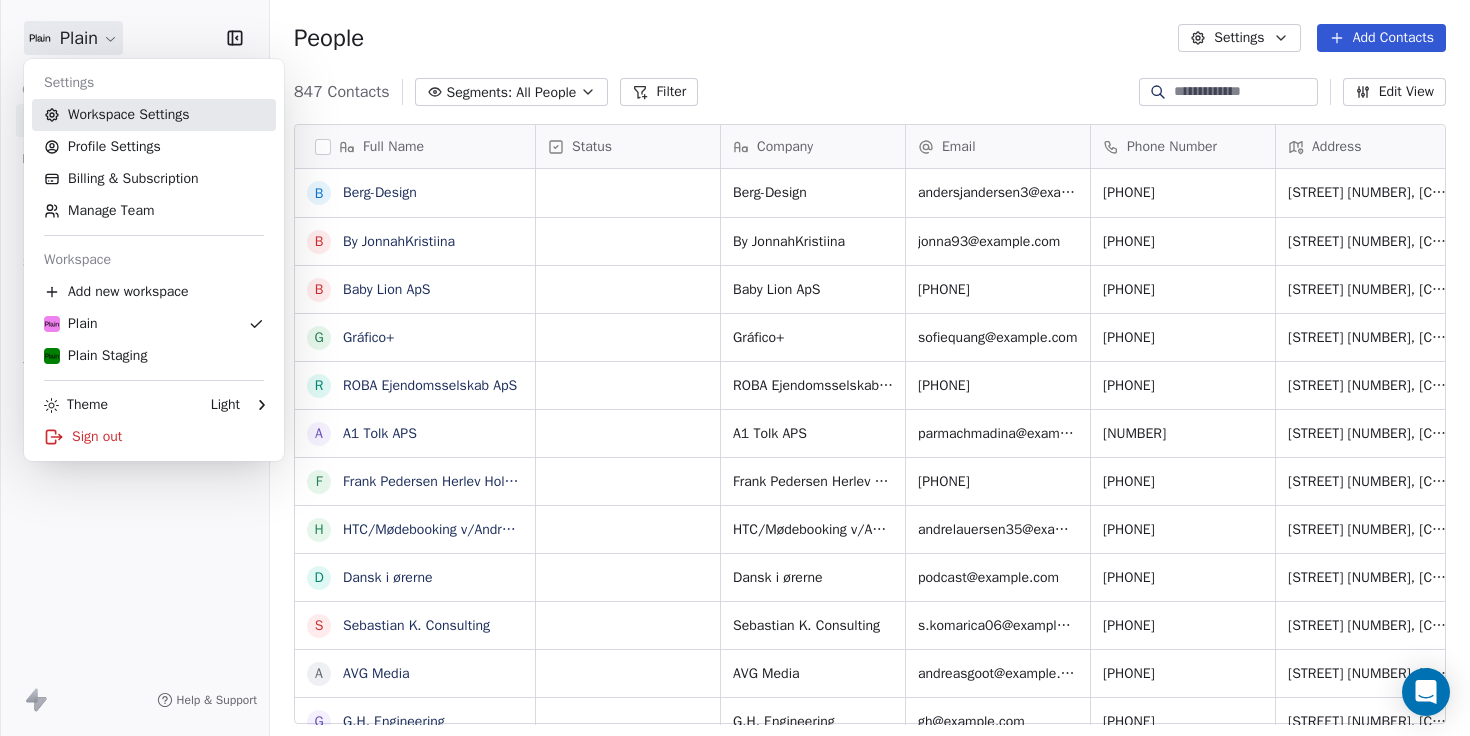 click on "Workspace Settings" at bounding box center (154, 115) 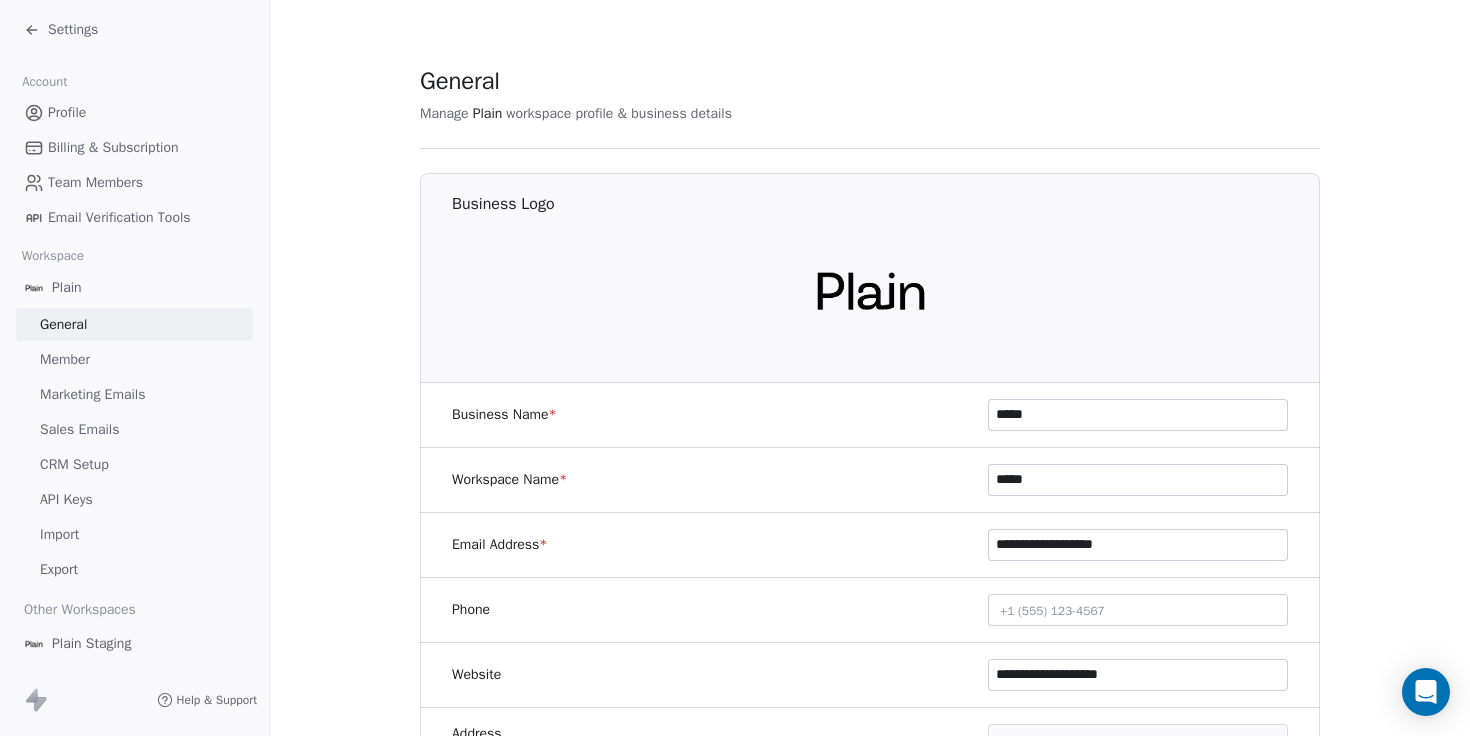 click on "Marketing Emails" at bounding box center [92, 394] 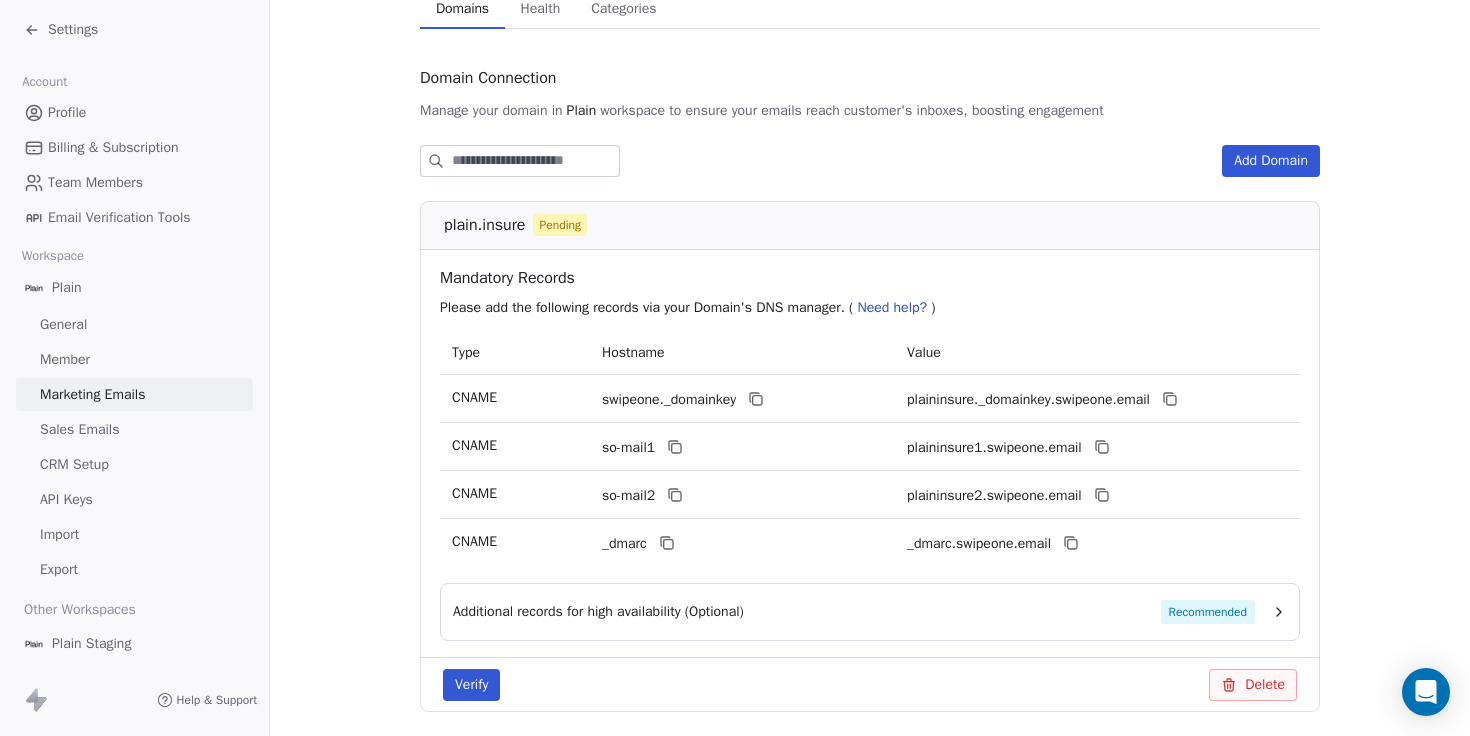 scroll, scrollTop: 181, scrollLeft: 0, axis: vertical 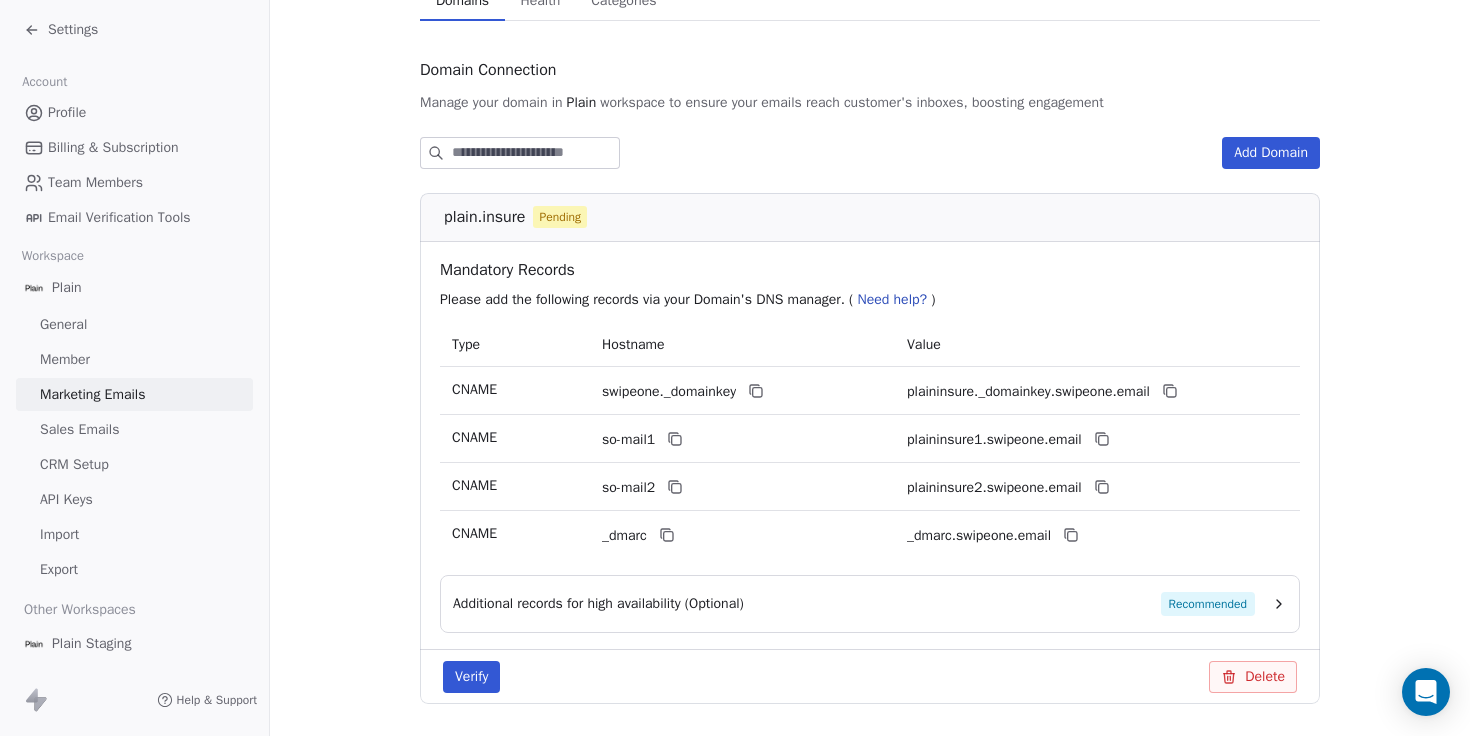 click on "Sales Emails" at bounding box center [134, 429] 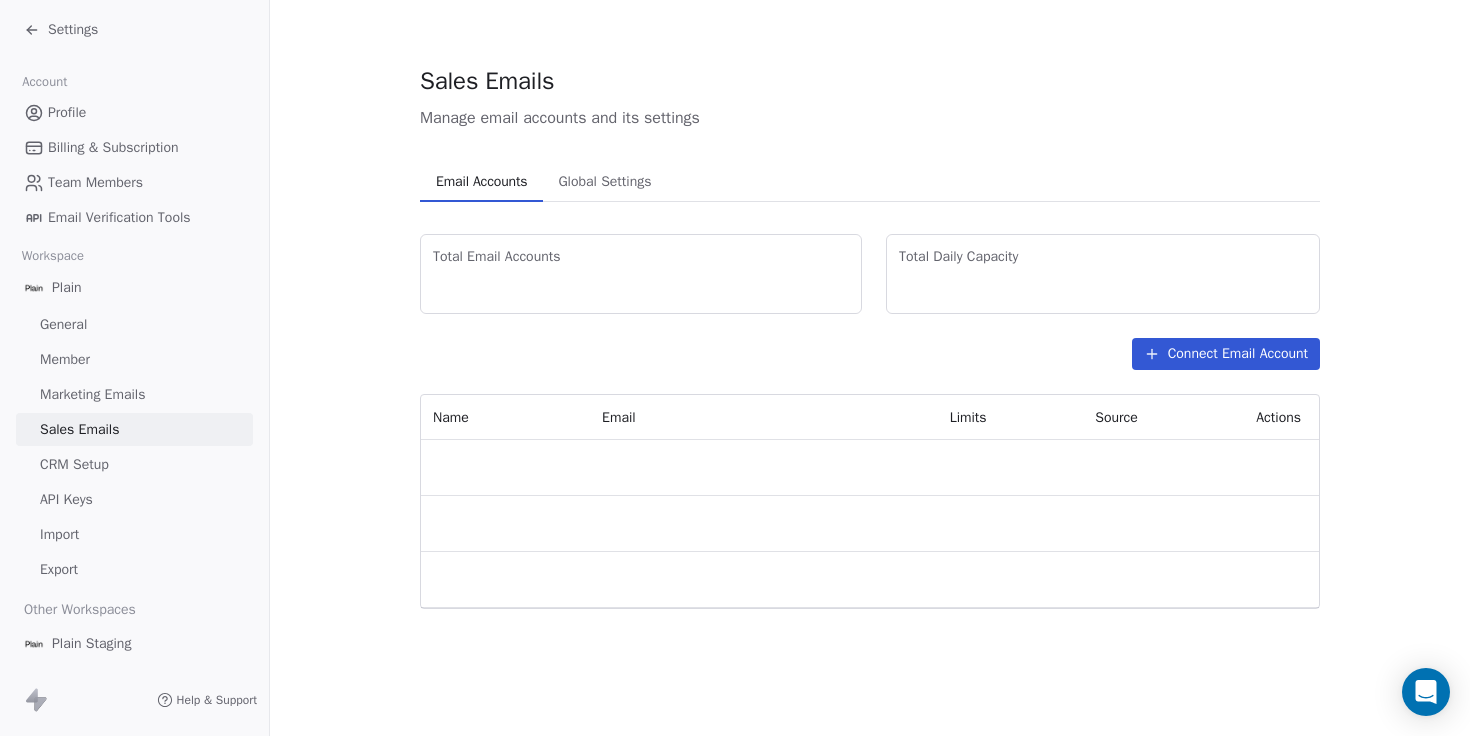 scroll, scrollTop: 0, scrollLeft: 0, axis: both 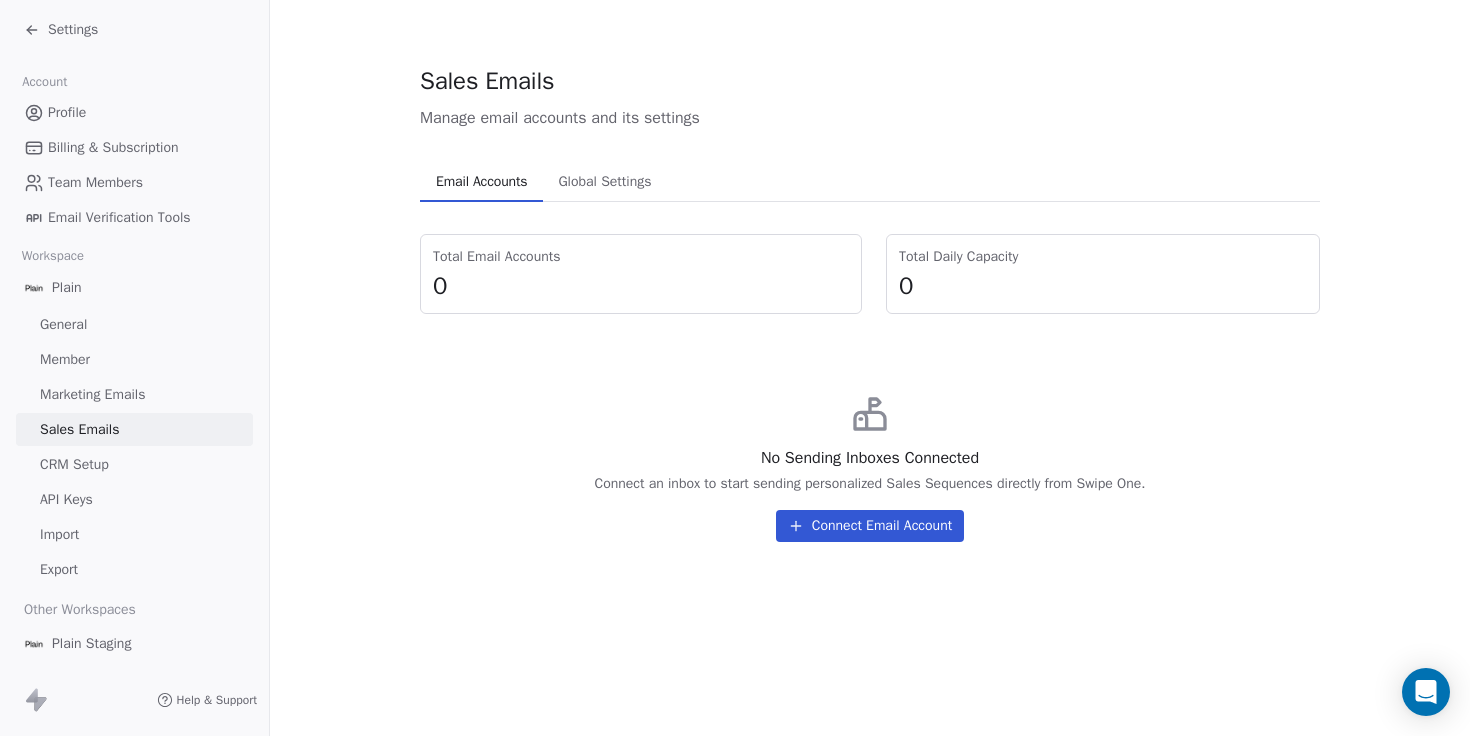 click on "Marketing Emails" at bounding box center [92, 394] 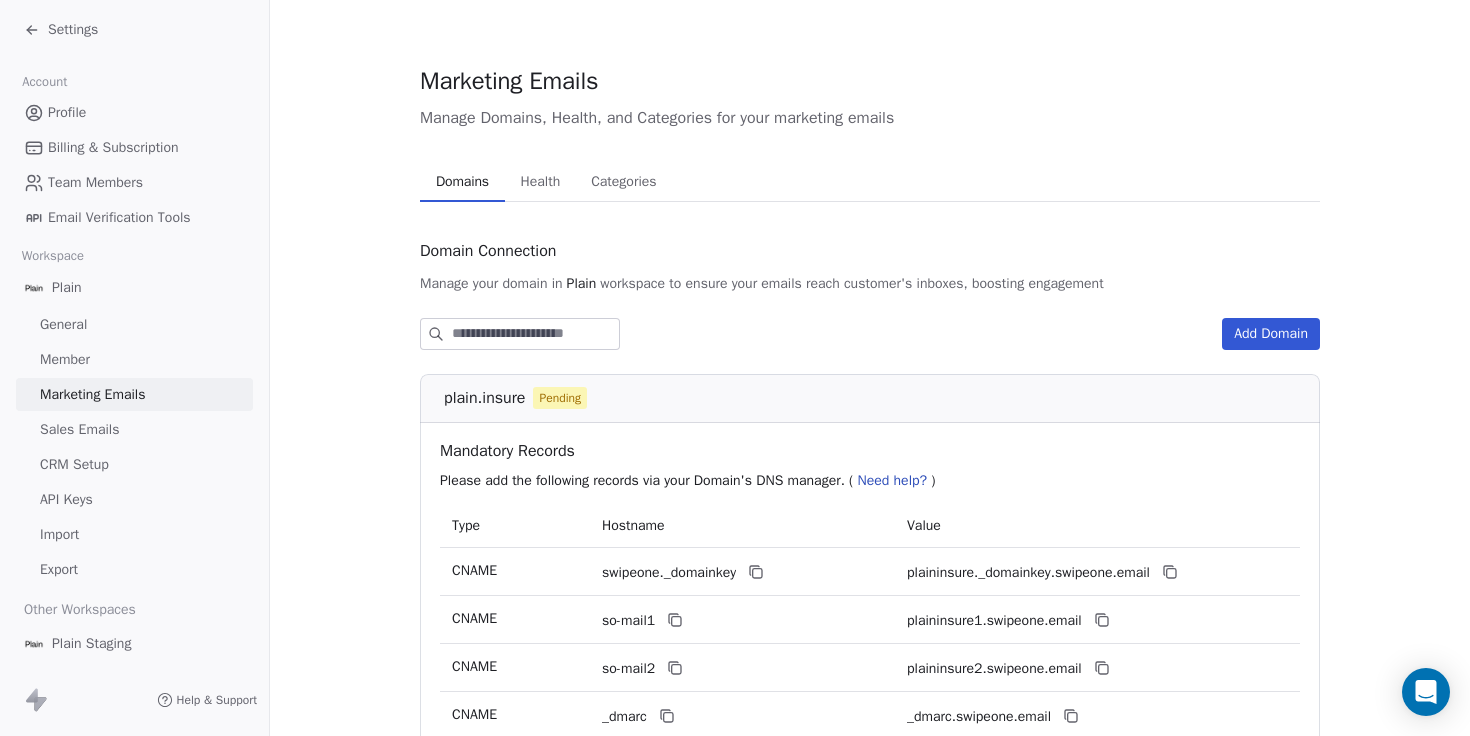 click on "Sales Emails" at bounding box center [134, 429] 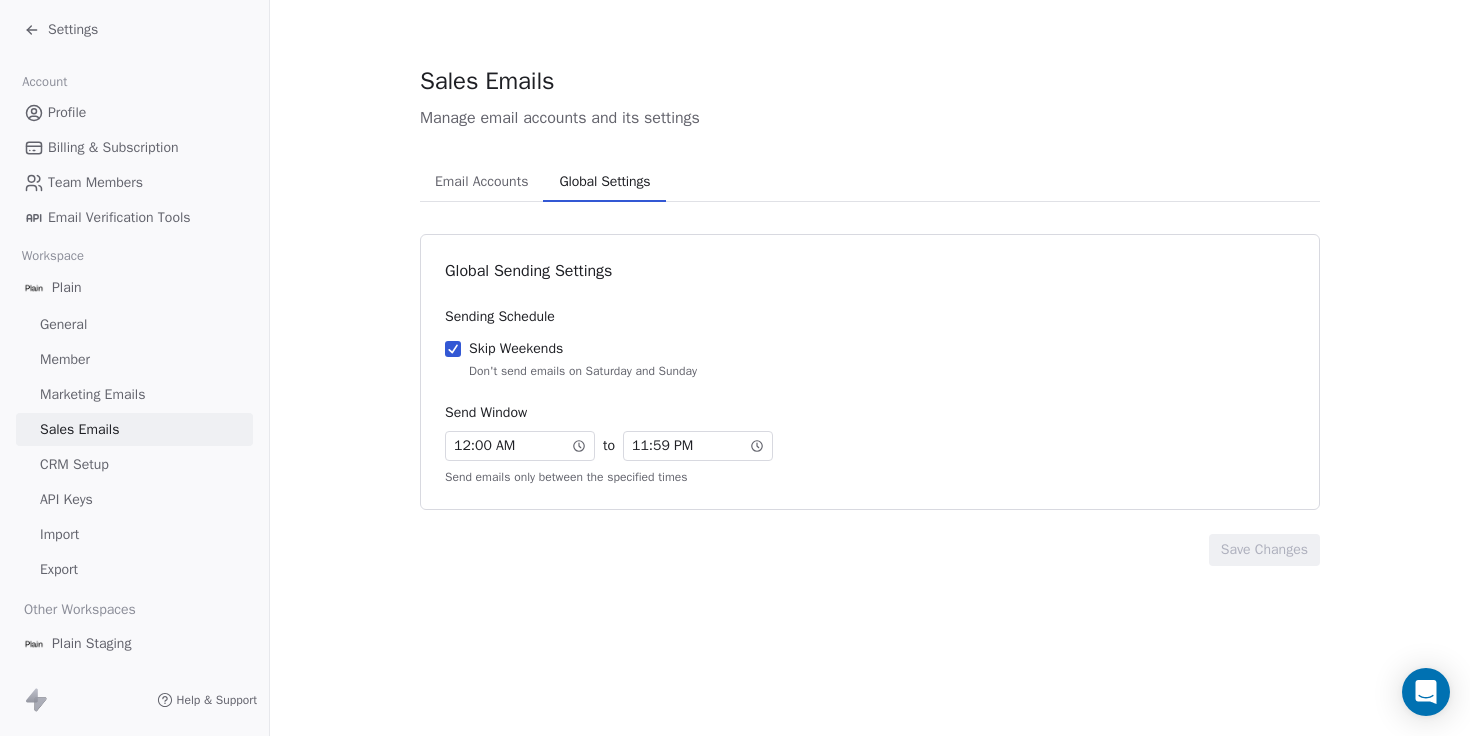 click on "Global Settings" at bounding box center (604, 182) 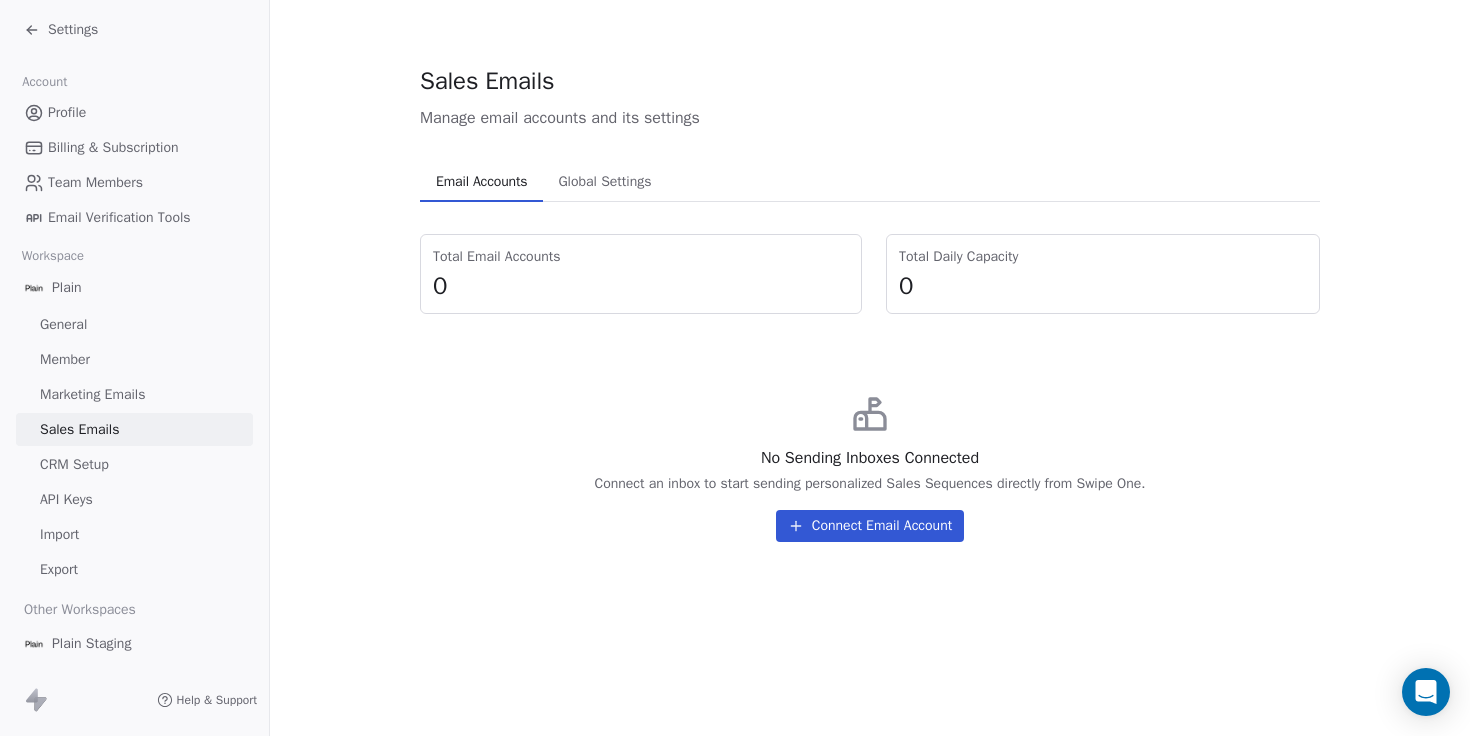 click on "Marketing Emails" at bounding box center (92, 394) 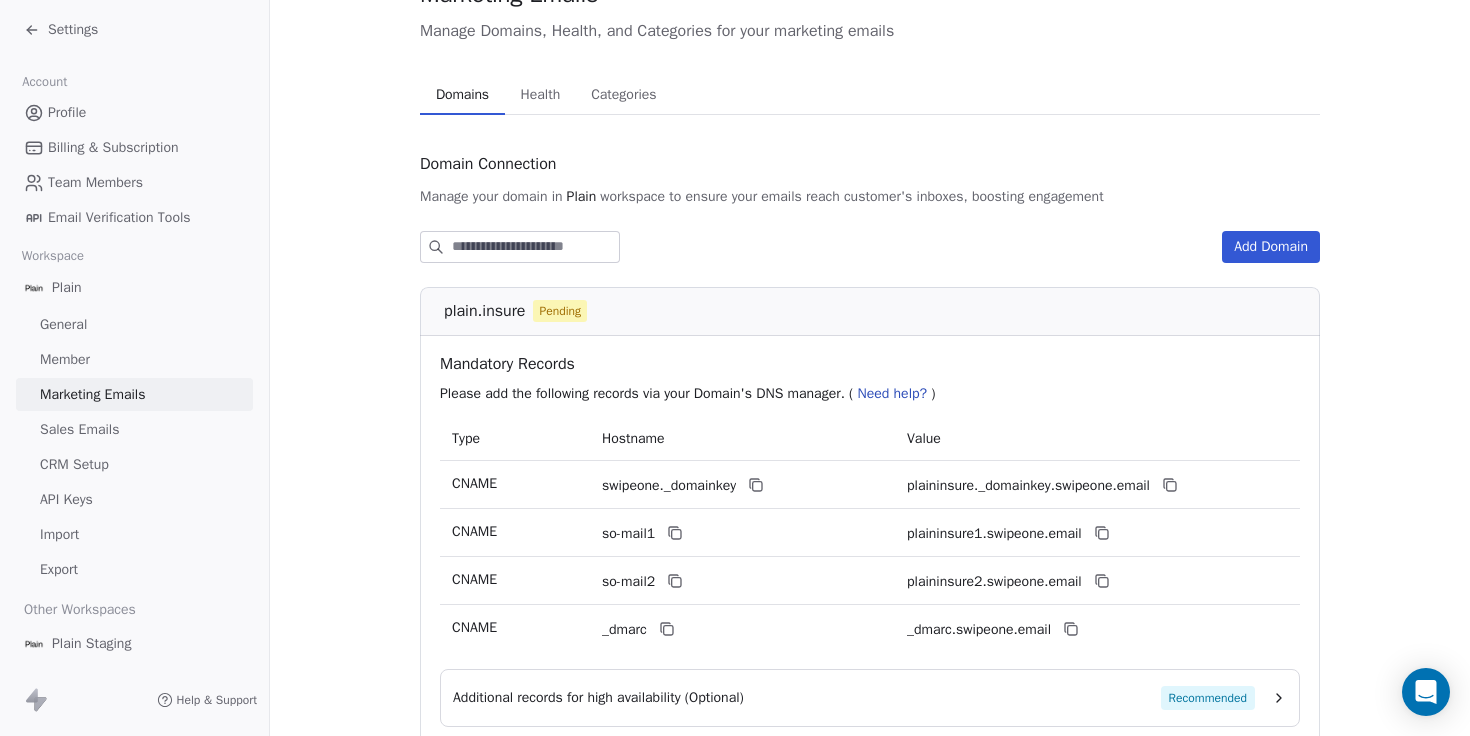 scroll, scrollTop: 97, scrollLeft: 0, axis: vertical 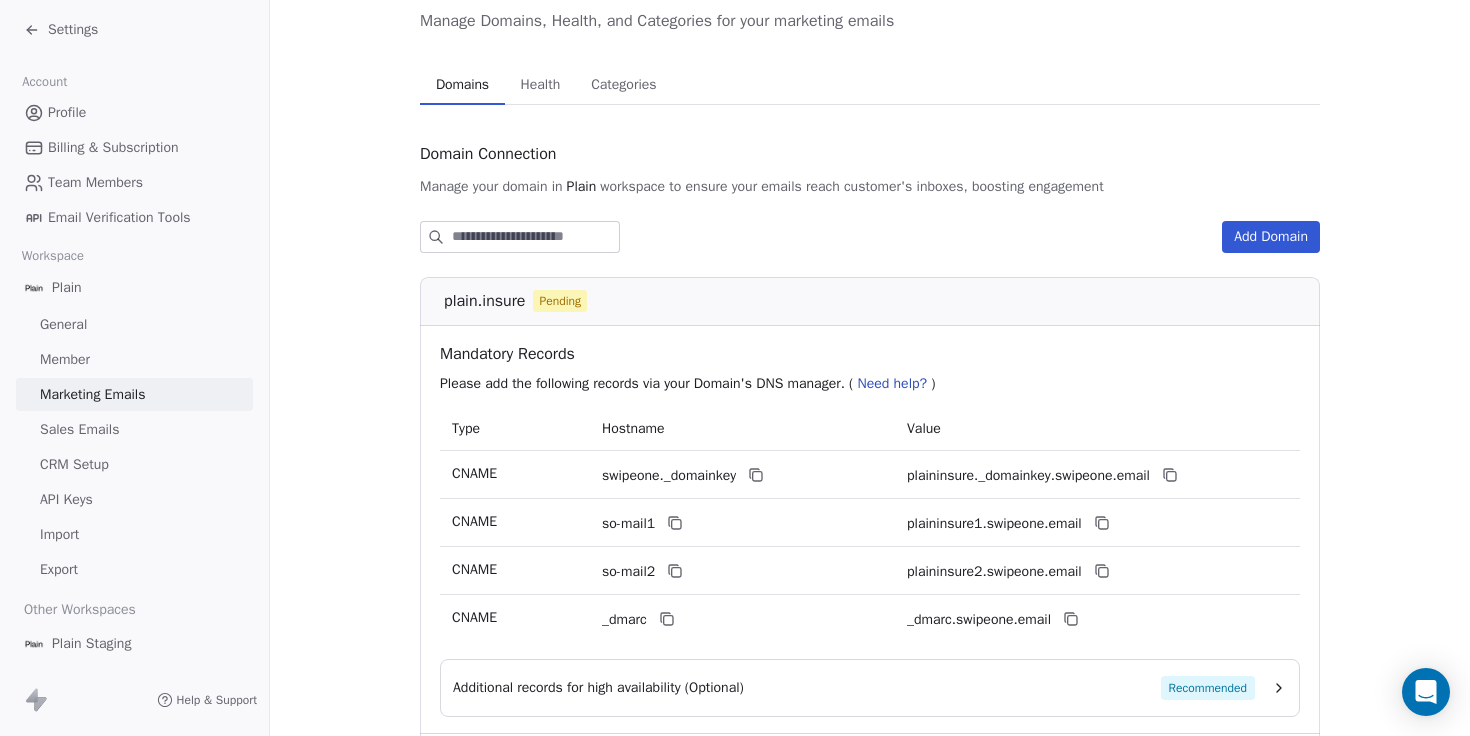 click on "Add Domain" at bounding box center (1271, 237) 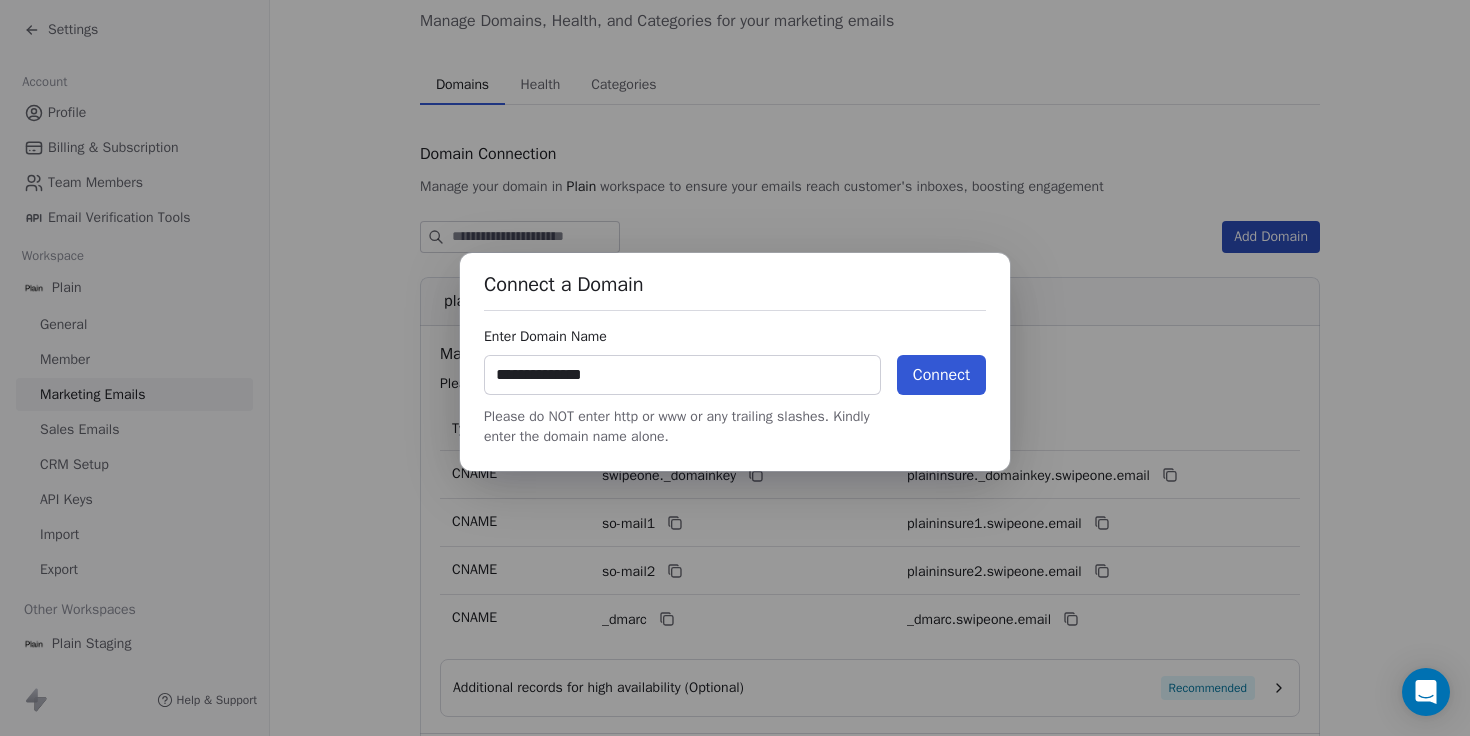 type on "**********" 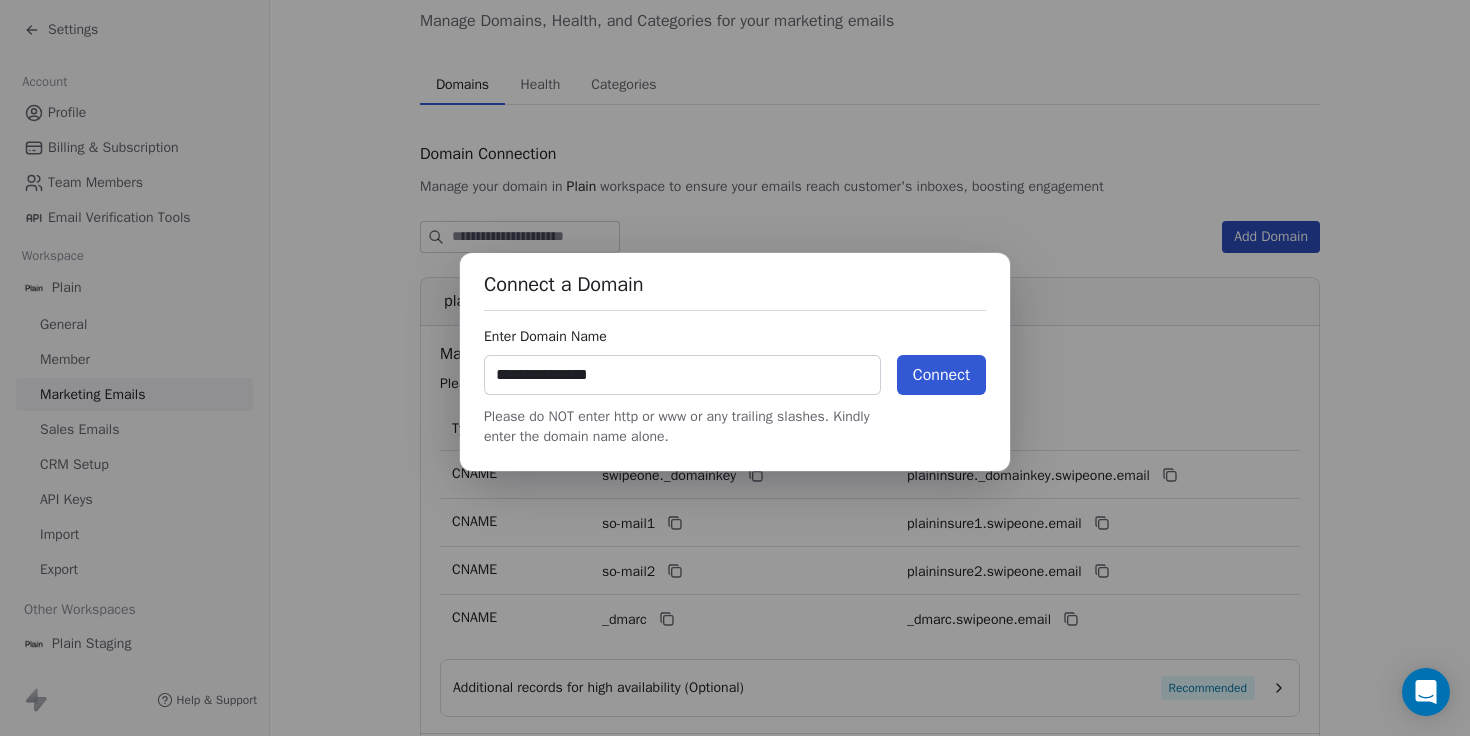 type 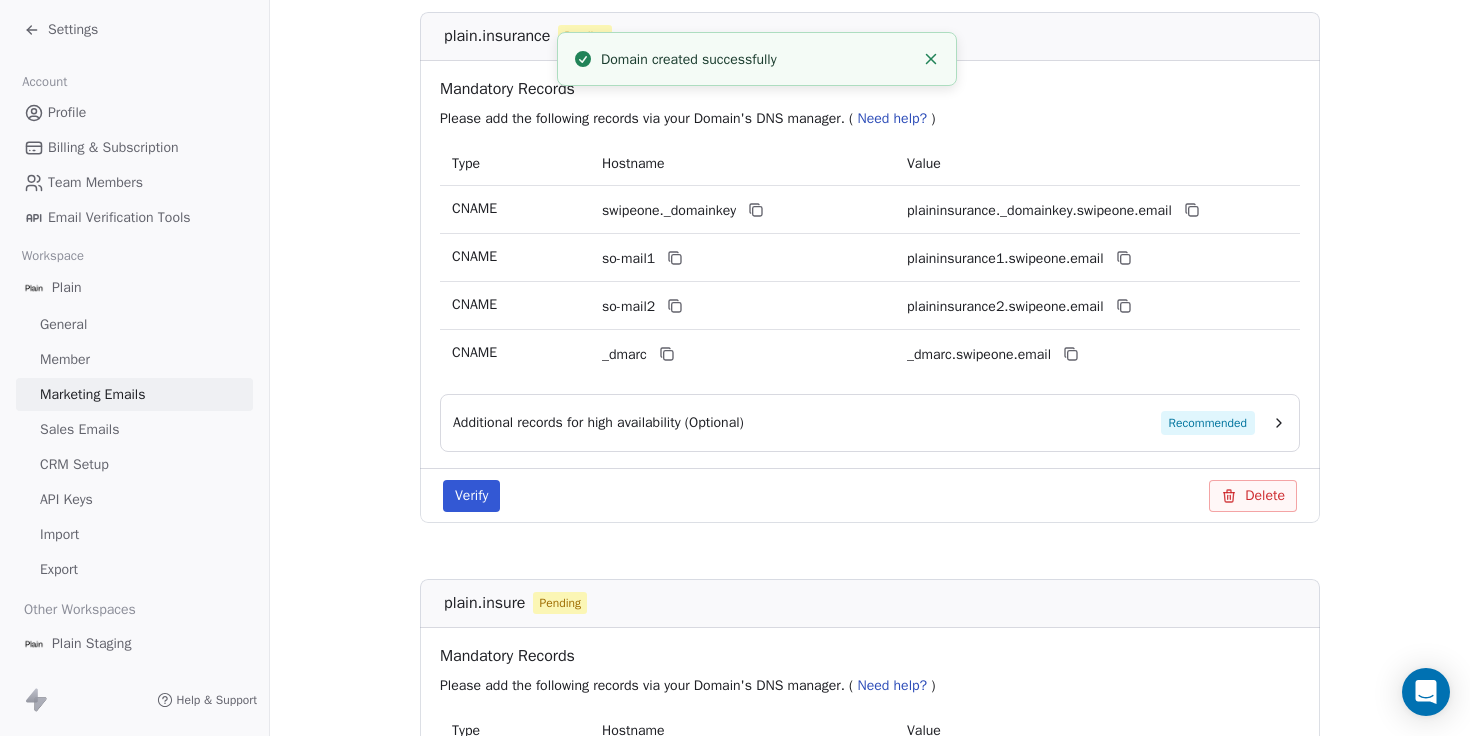 scroll, scrollTop: 237, scrollLeft: 0, axis: vertical 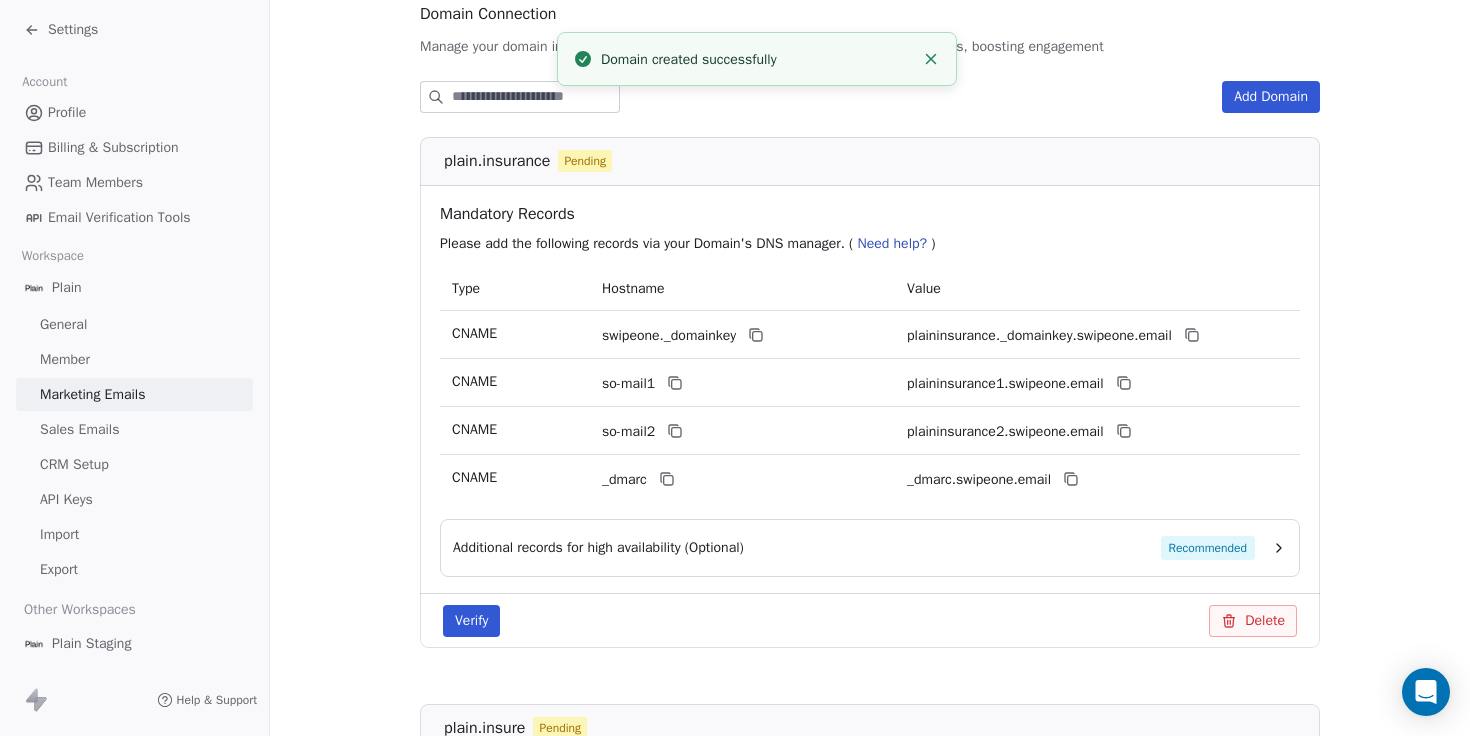 click on "Additional records for high availability (Optional) Recommended" at bounding box center [870, 548] 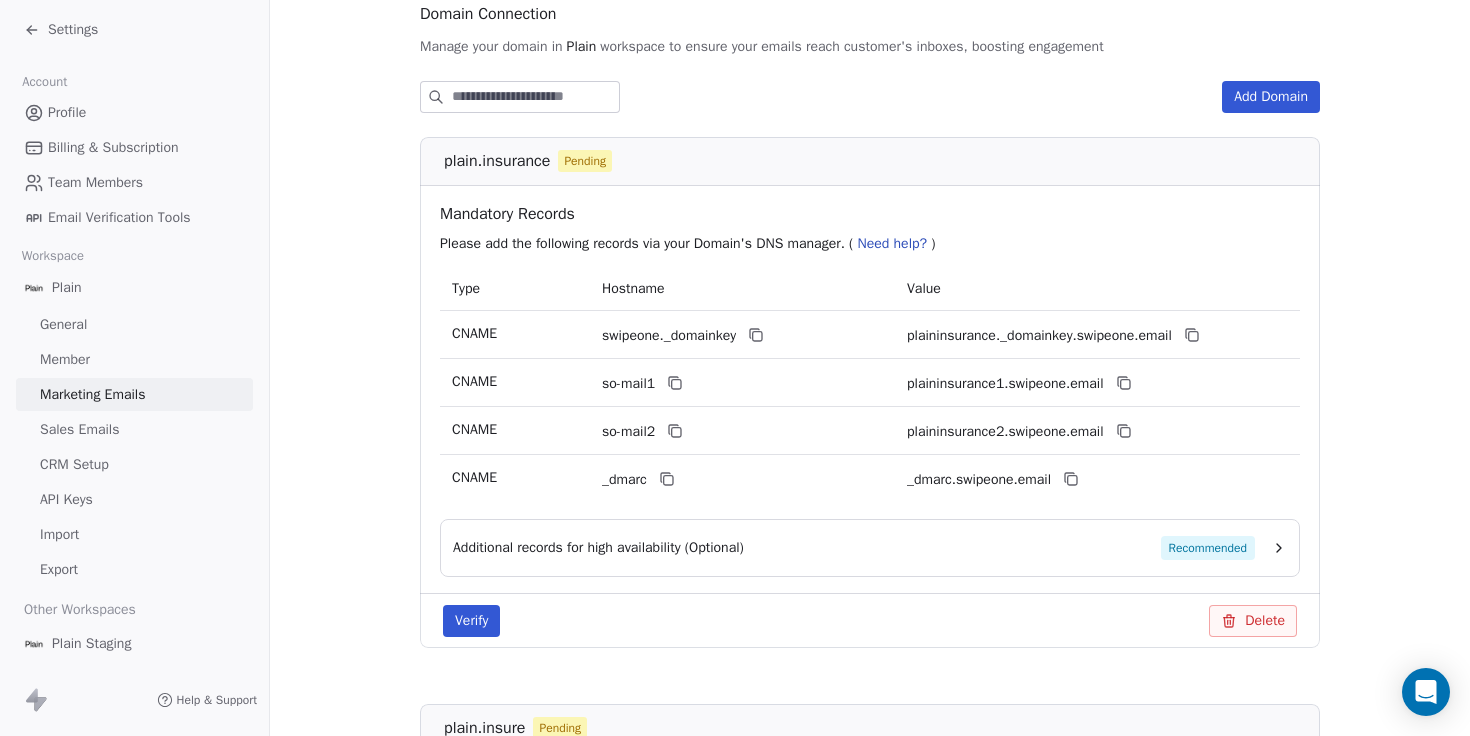 click on "Recommended" at bounding box center (1208, 548) 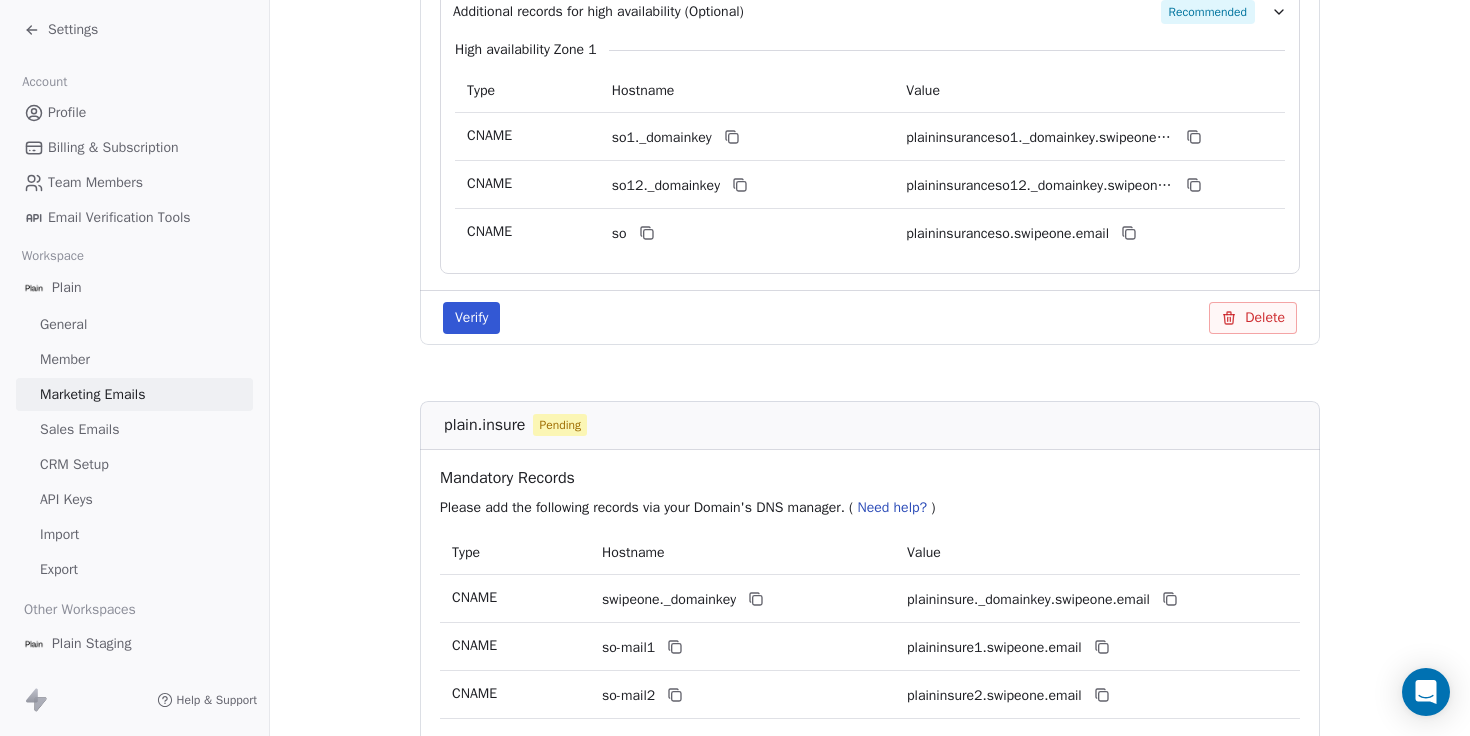 scroll, scrollTop: 1045, scrollLeft: 0, axis: vertical 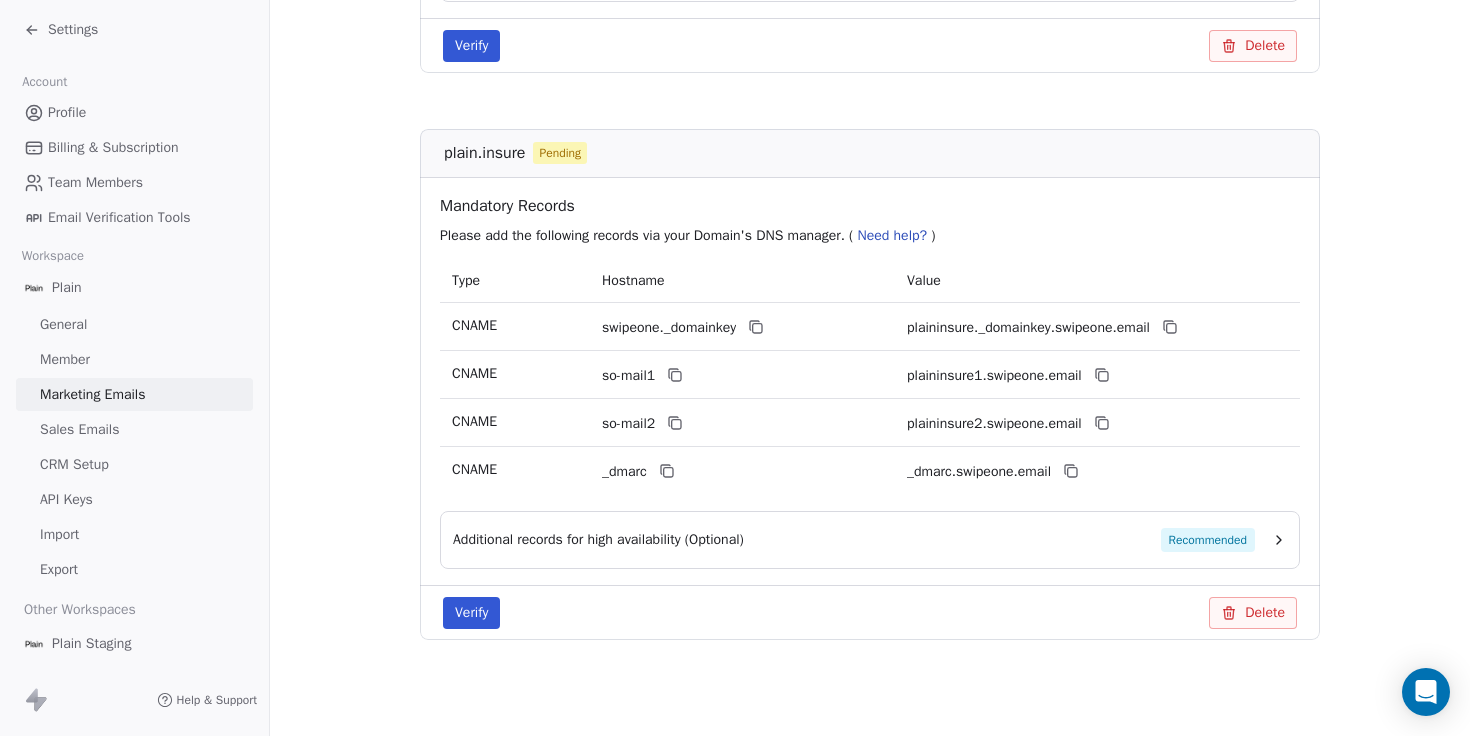 click on "Verify" at bounding box center [471, 613] 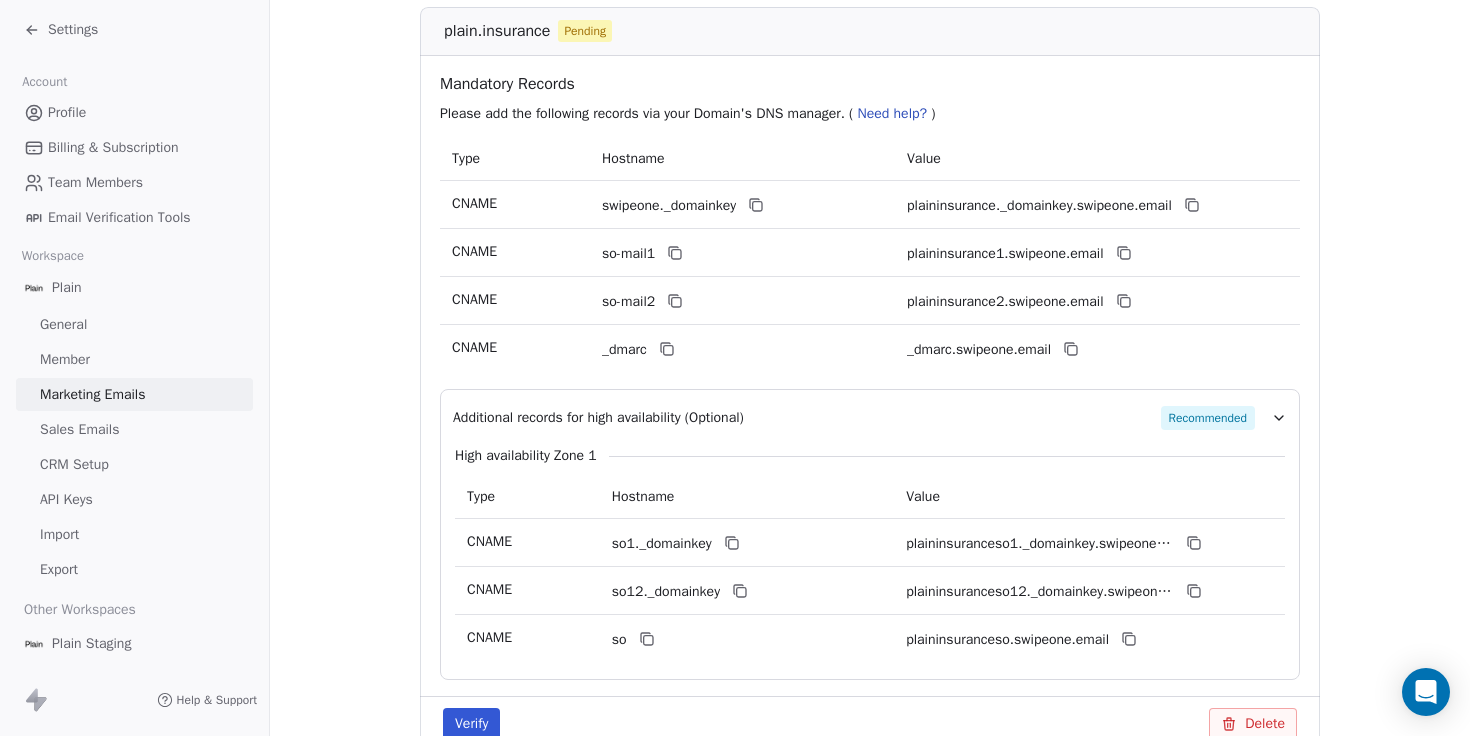 scroll, scrollTop: 385, scrollLeft: 0, axis: vertical 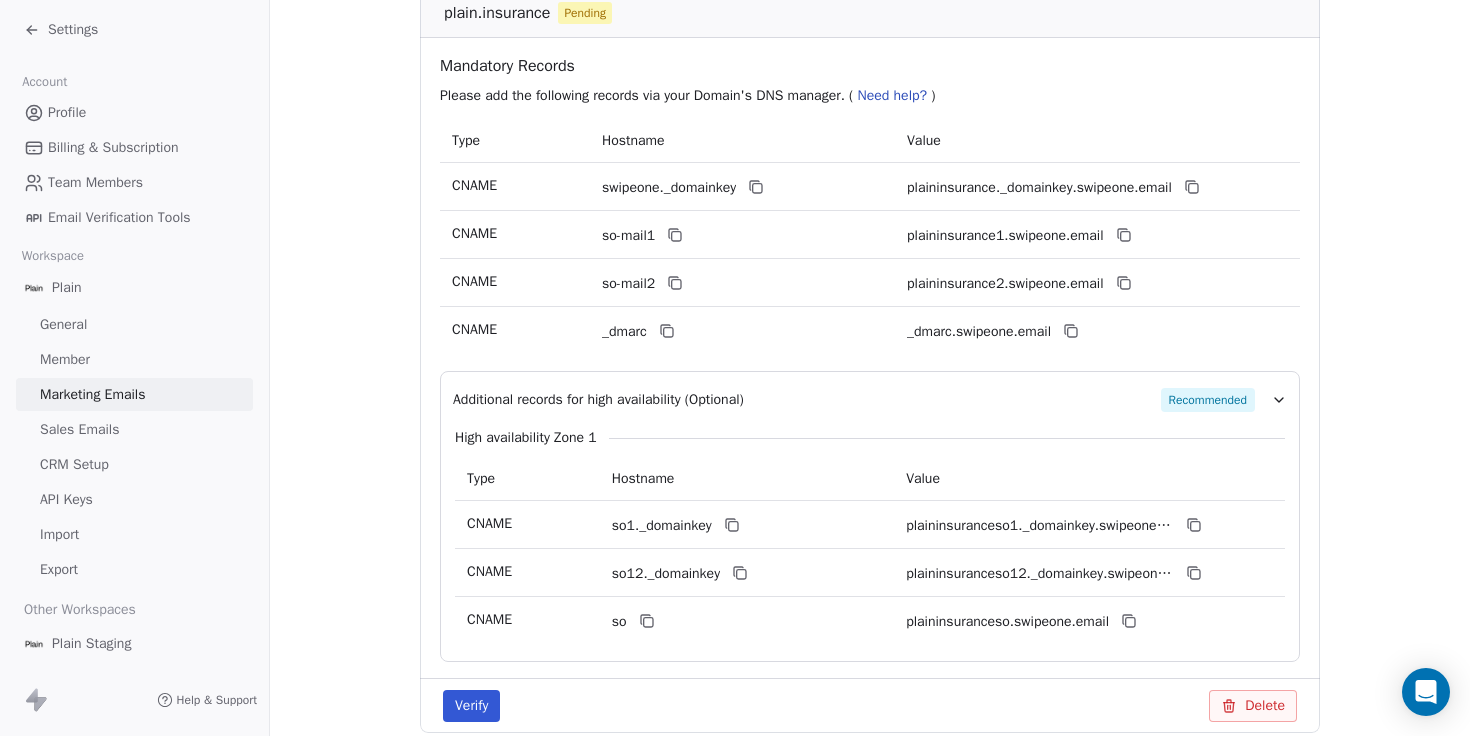click on "Type" at bounding box center (515, 140) 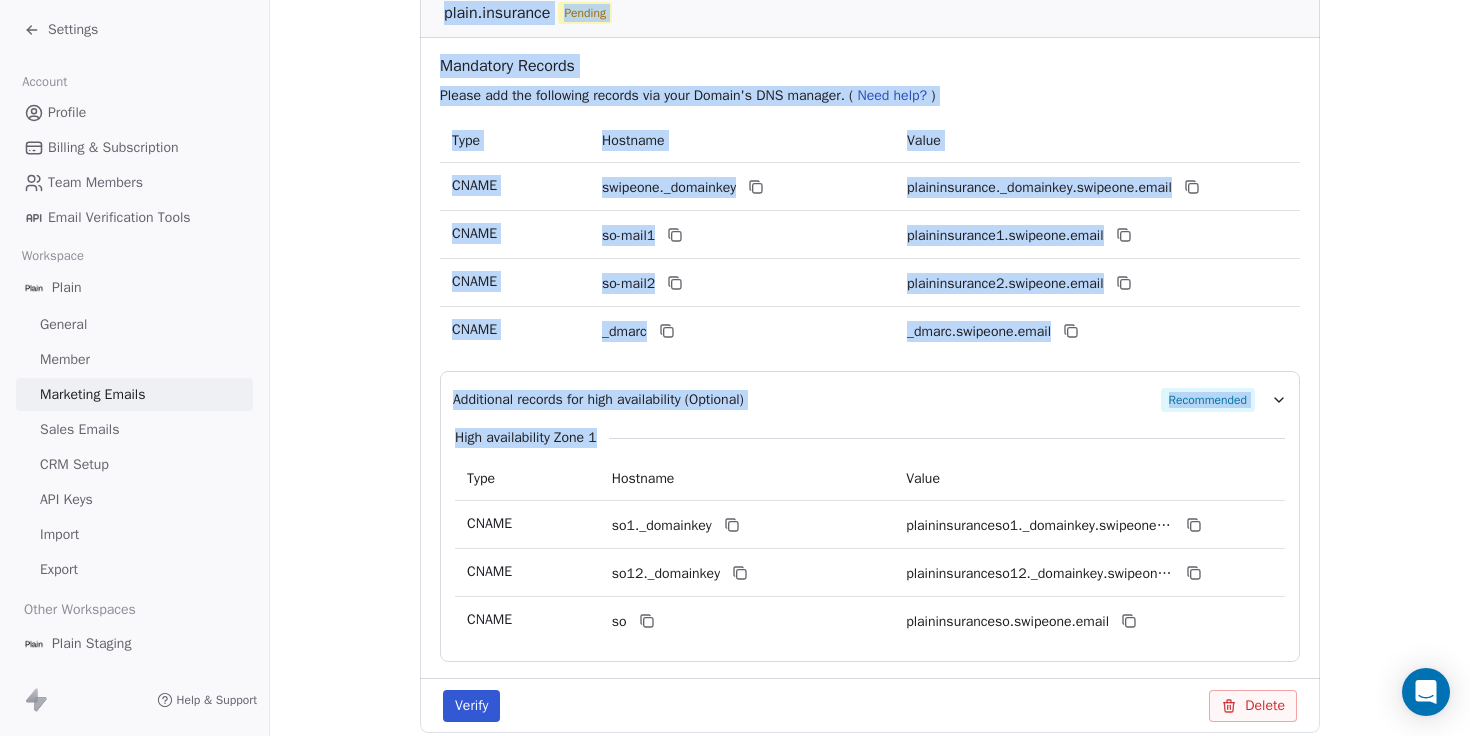 drag, startPoint x: 444, startPoint y: 10, endPoint x: 1209, endPoint y: 619, distance: 977.8067 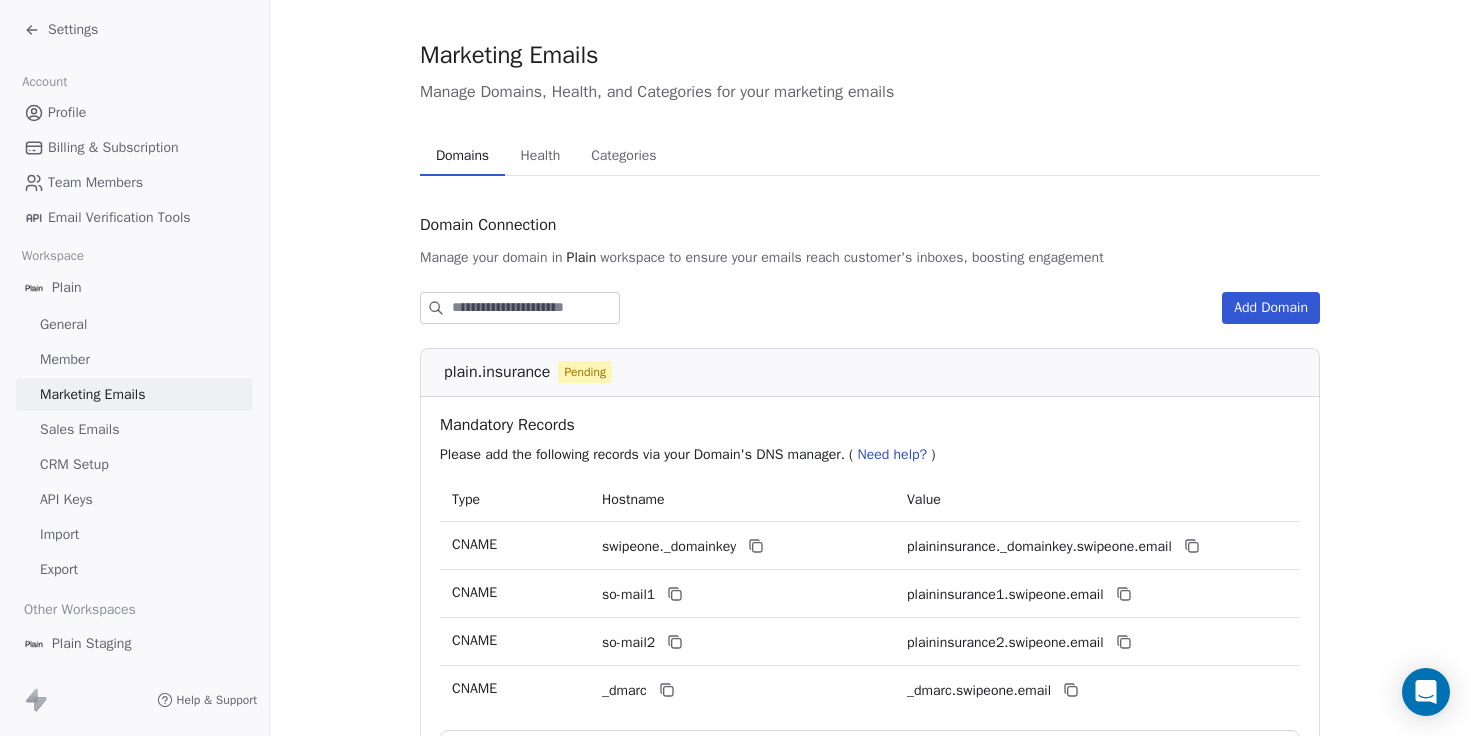 scroll, scrollTop: 0, scrollLeft: 0, axis: both 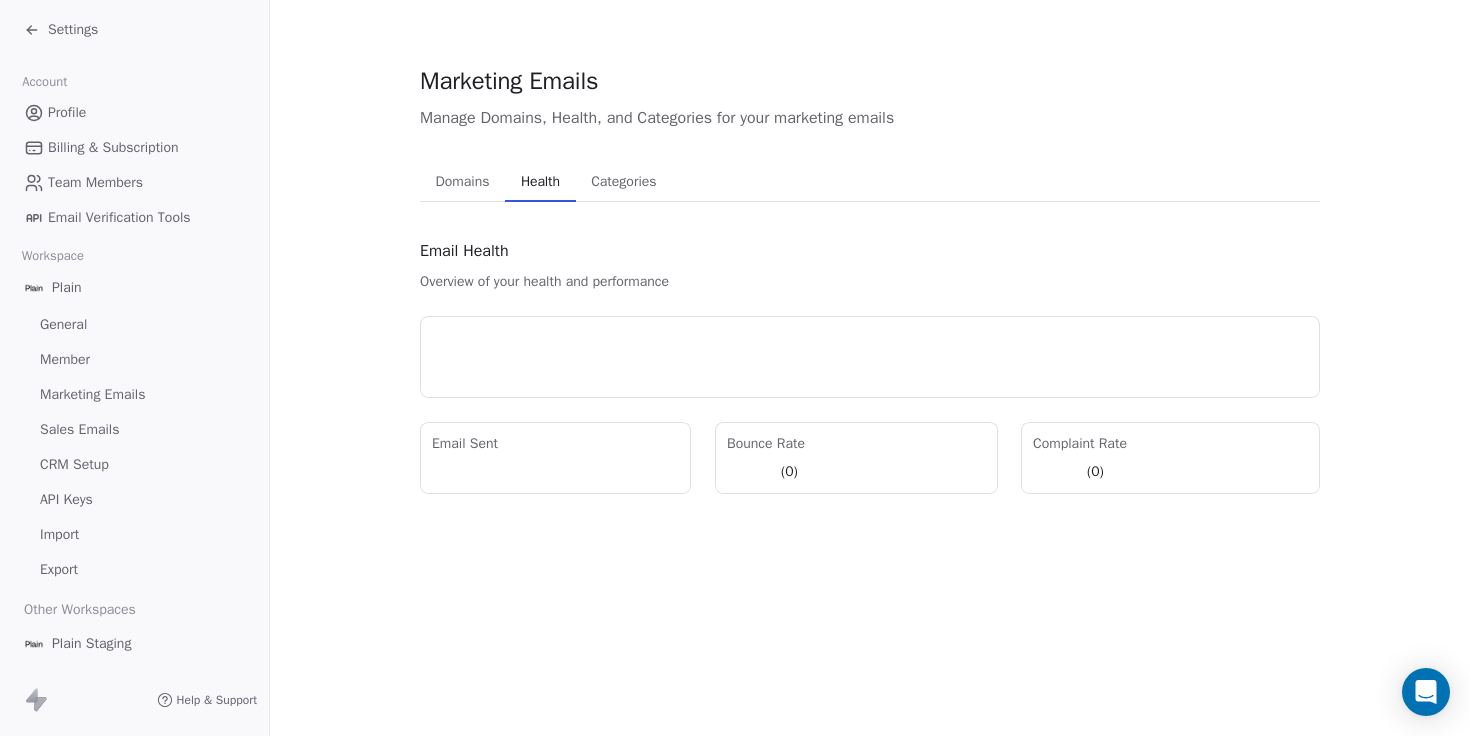 click on "Health" at bounding box center [540, 182] 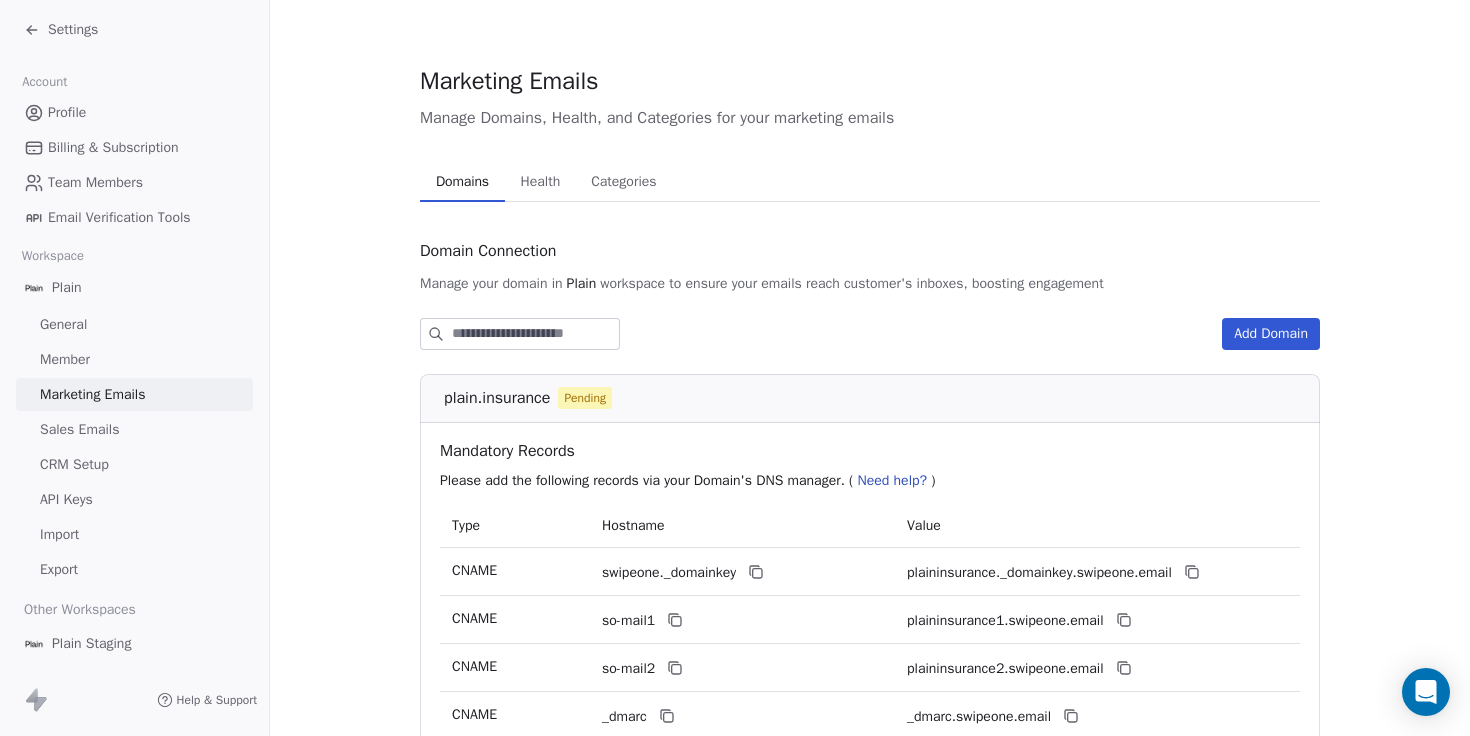 click on "Domains" at bounding box center [462, 182] 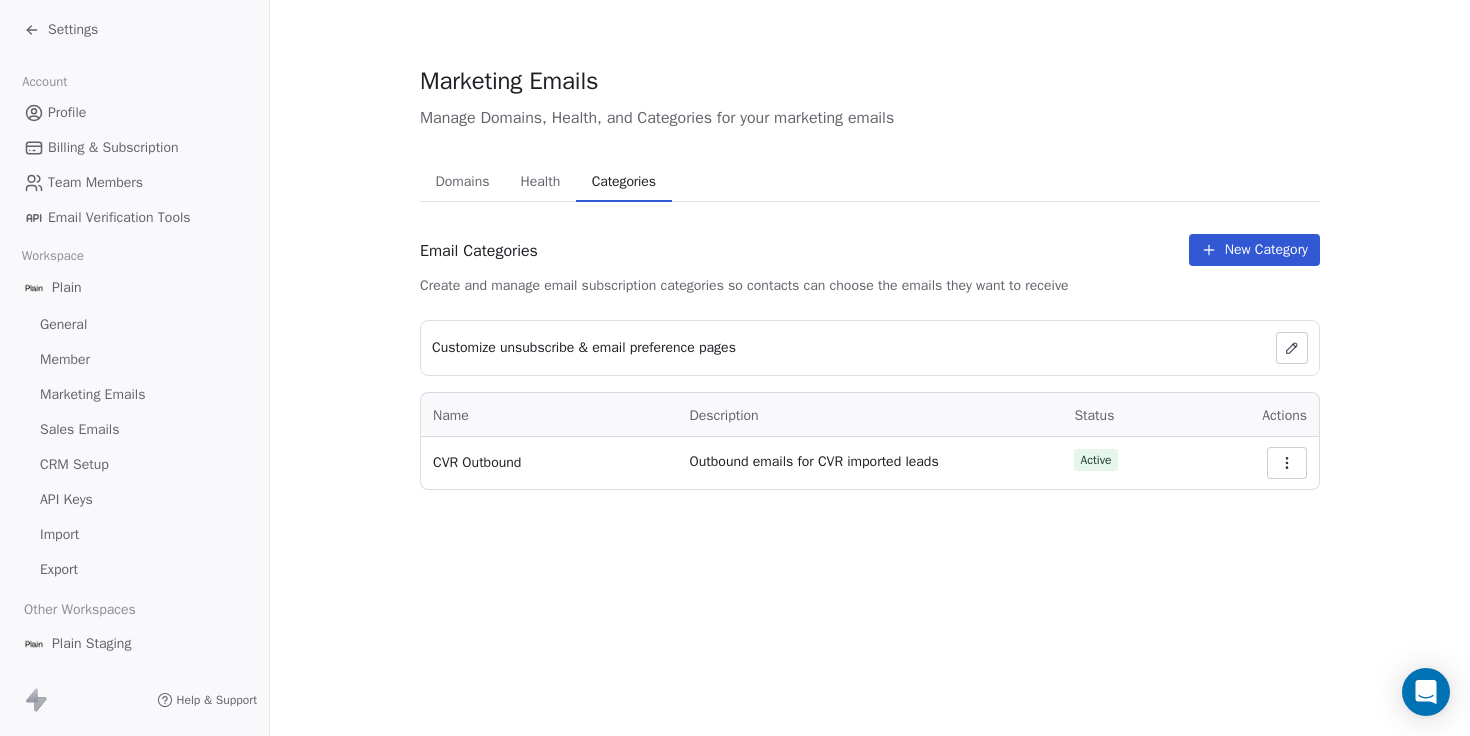 click on "Domains" at bounding box center [463, 182] 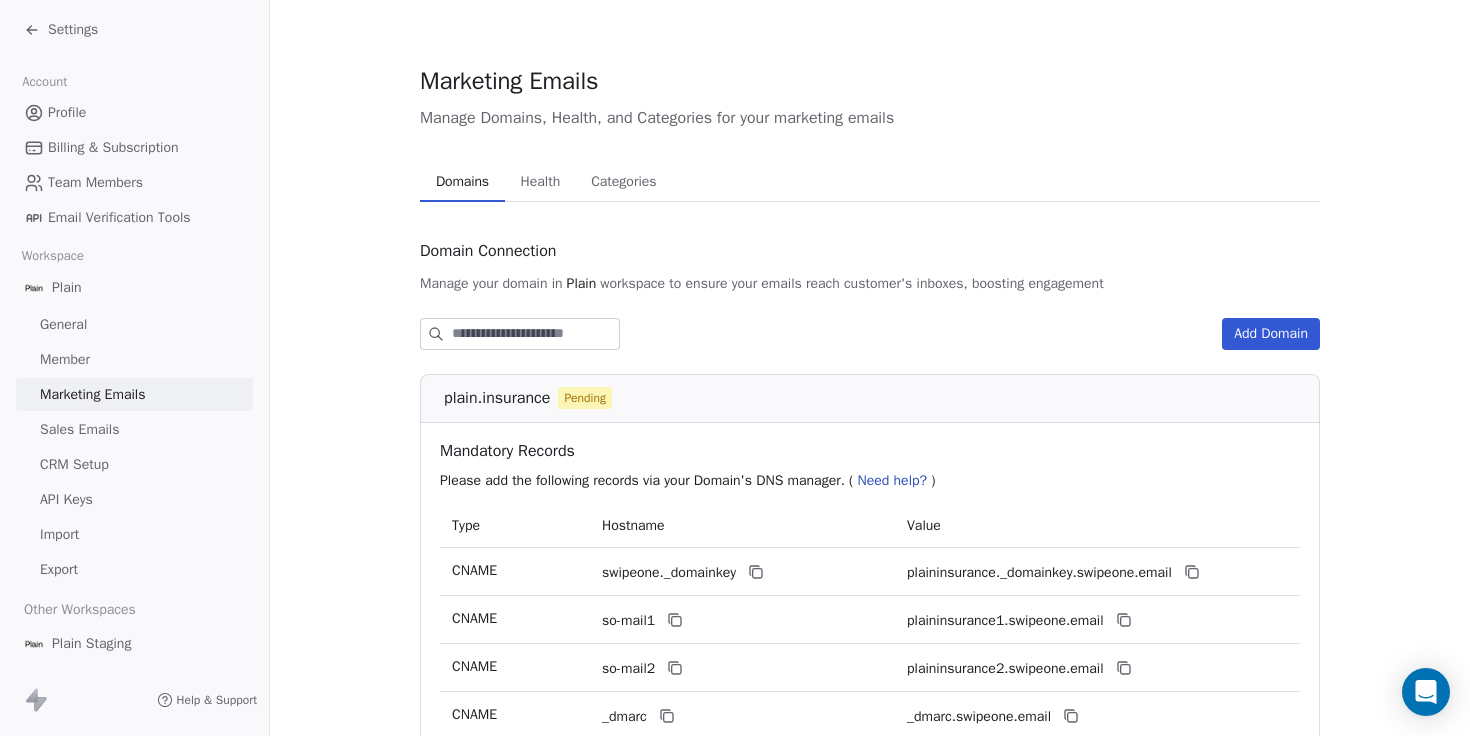 click on "Sales Emails" at bounding box center [79, 429] 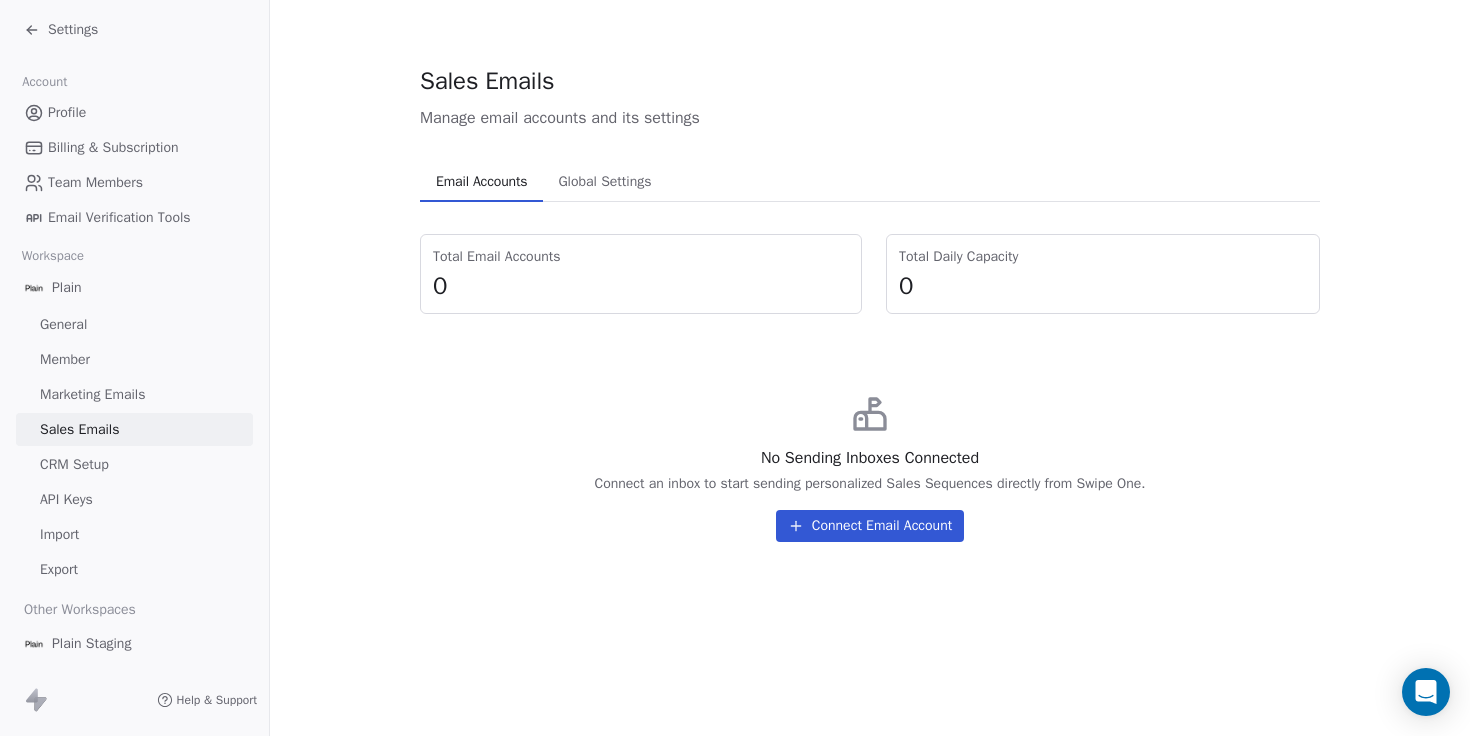 click on "Plain" at bounding box center [67, 288] 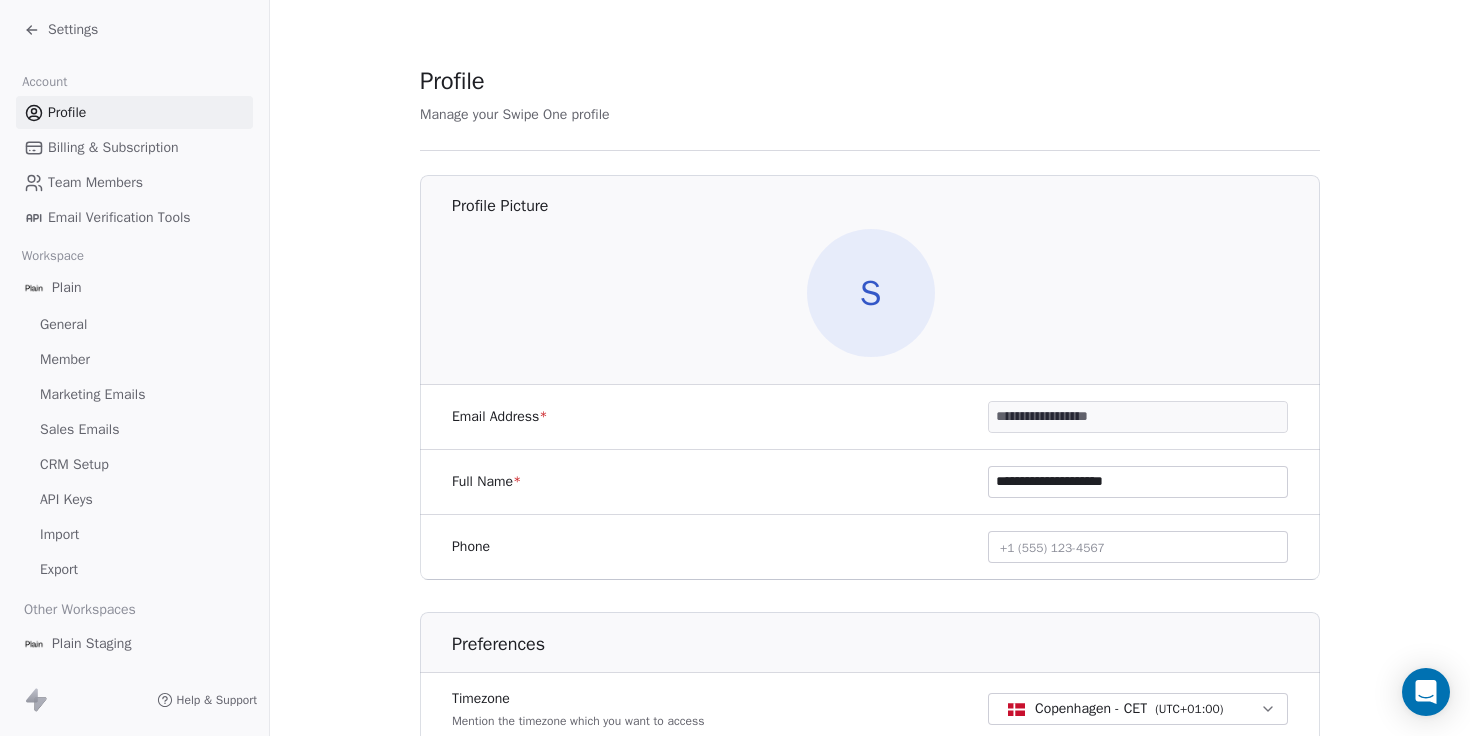 click on "Email Verification Tools" at bounding box center [119, 217] 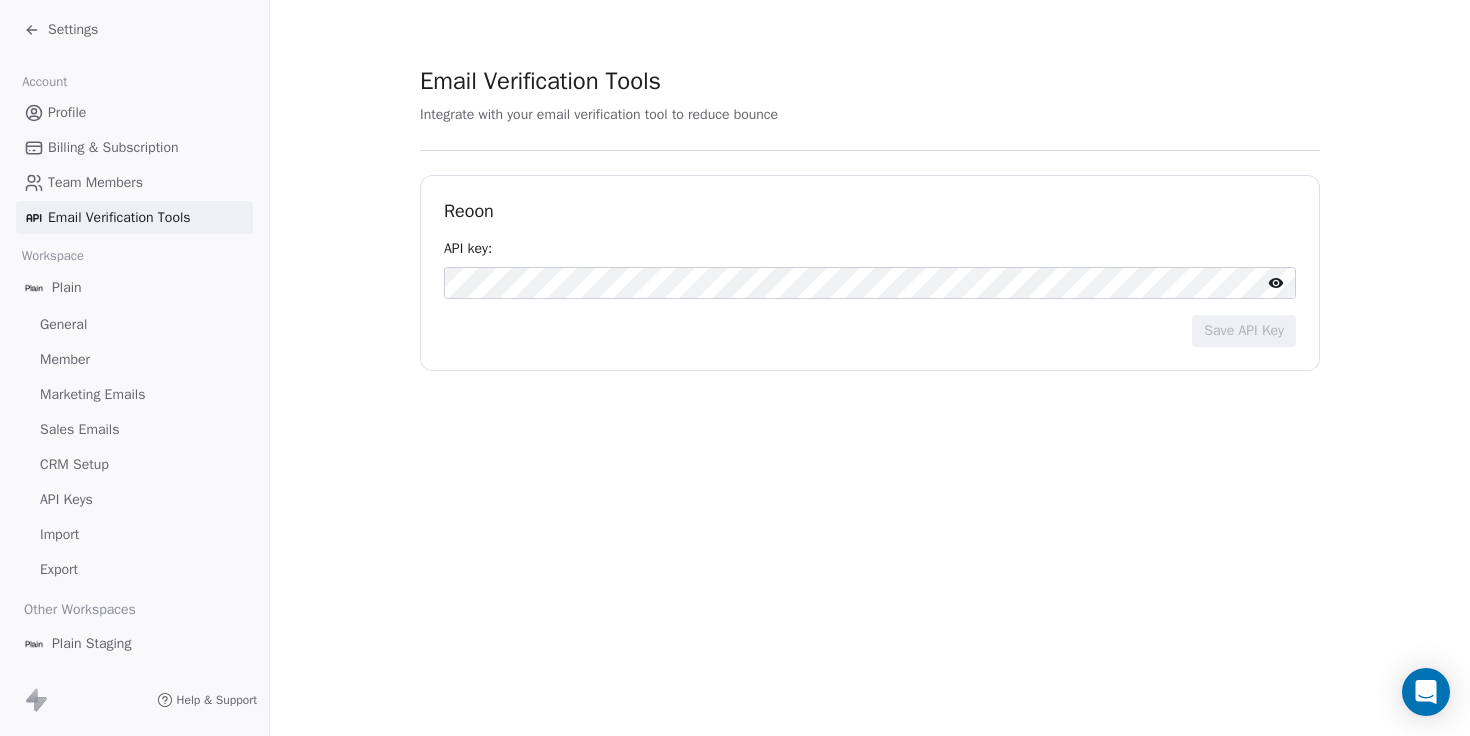 click on "Integrate with your email verification tool to reduce bounce" at bounding box center (599, 114) 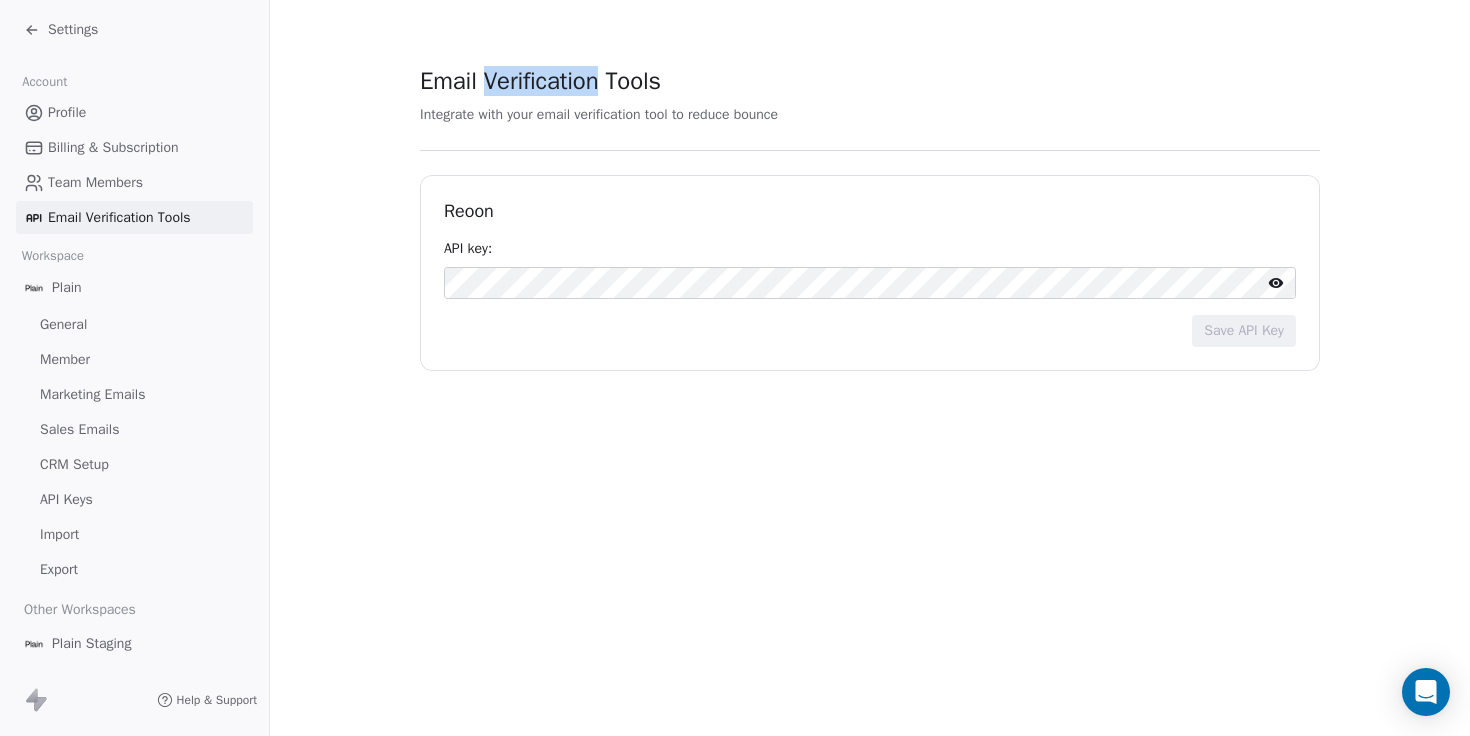 click on "Email Verification Tools" at bounding box center (540, 81) 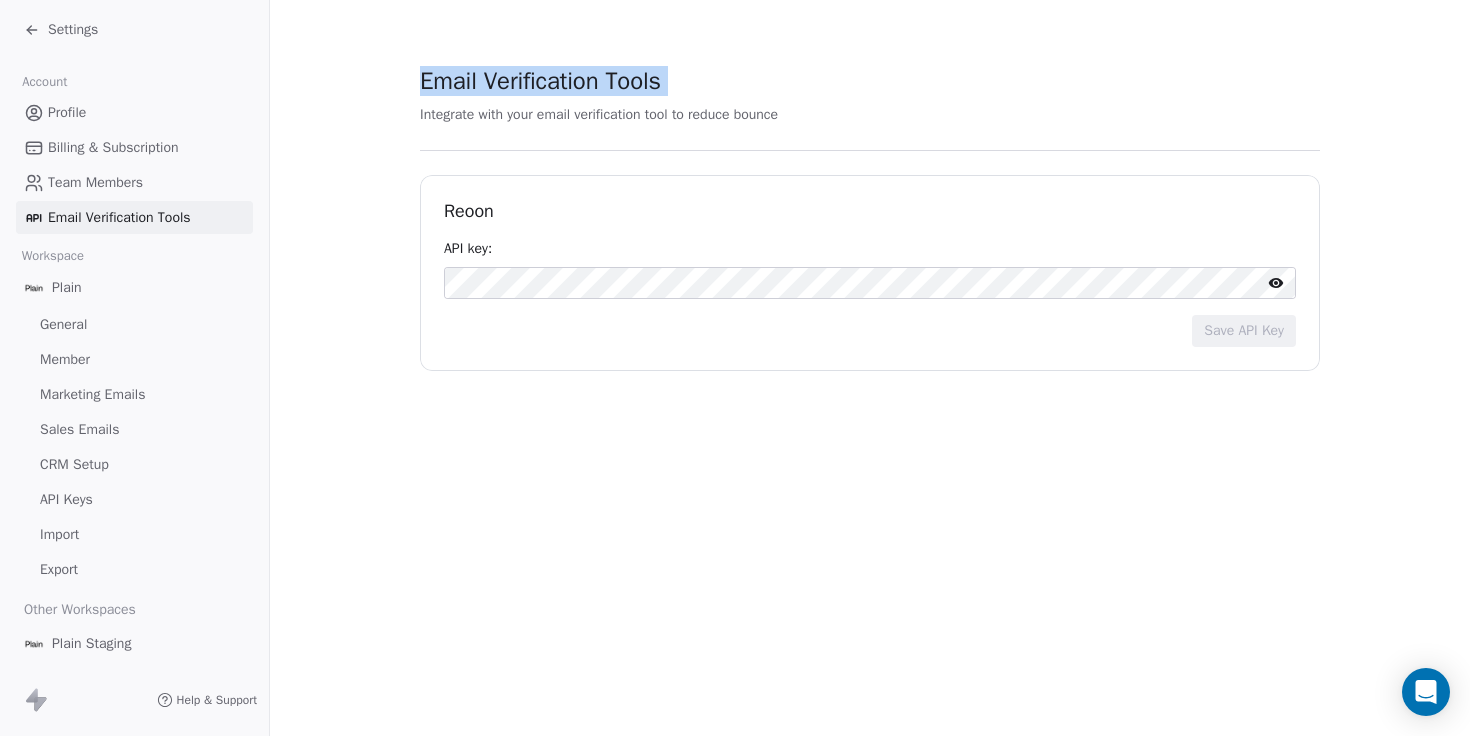 click on "Email Verification Tools" at bounding box center (540, 81) 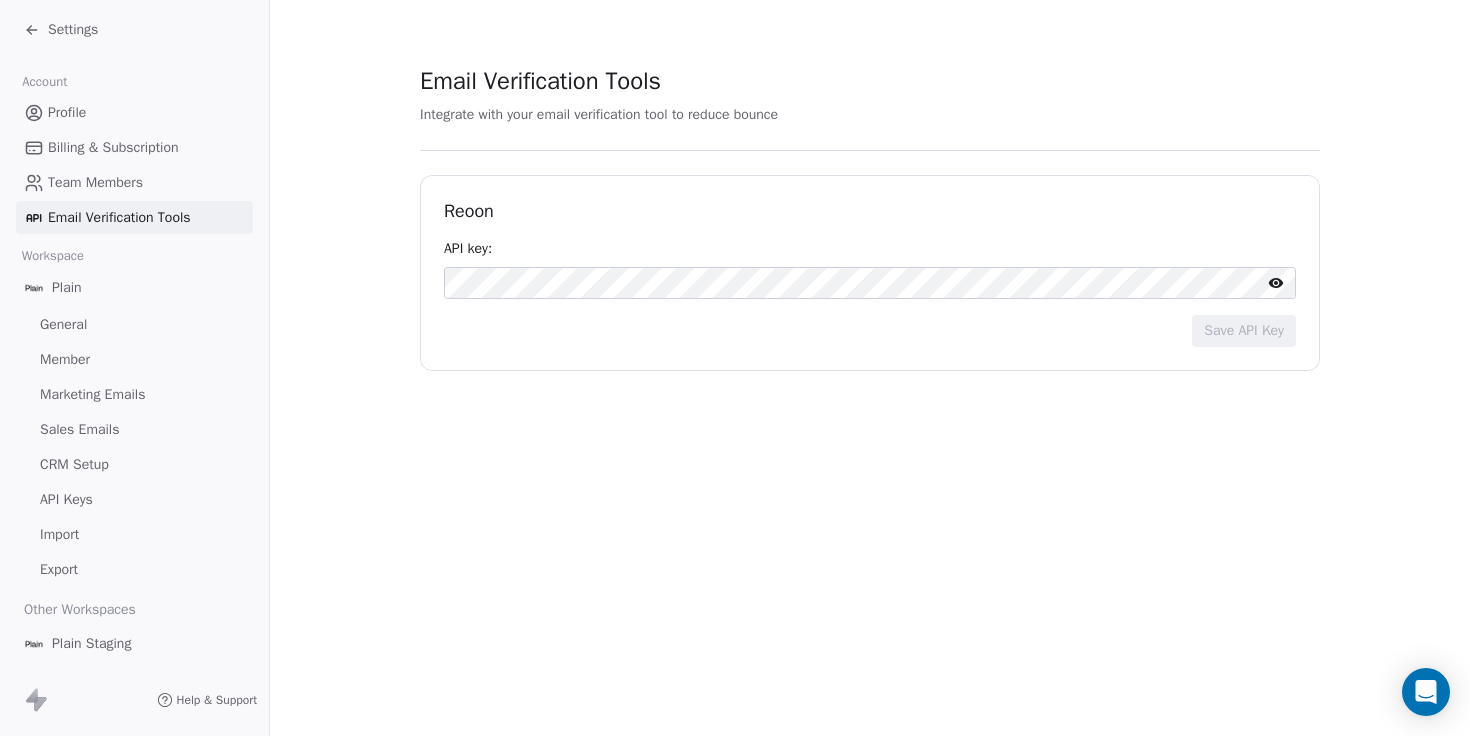 click on "Reoon" at bounding box center (870, 211) 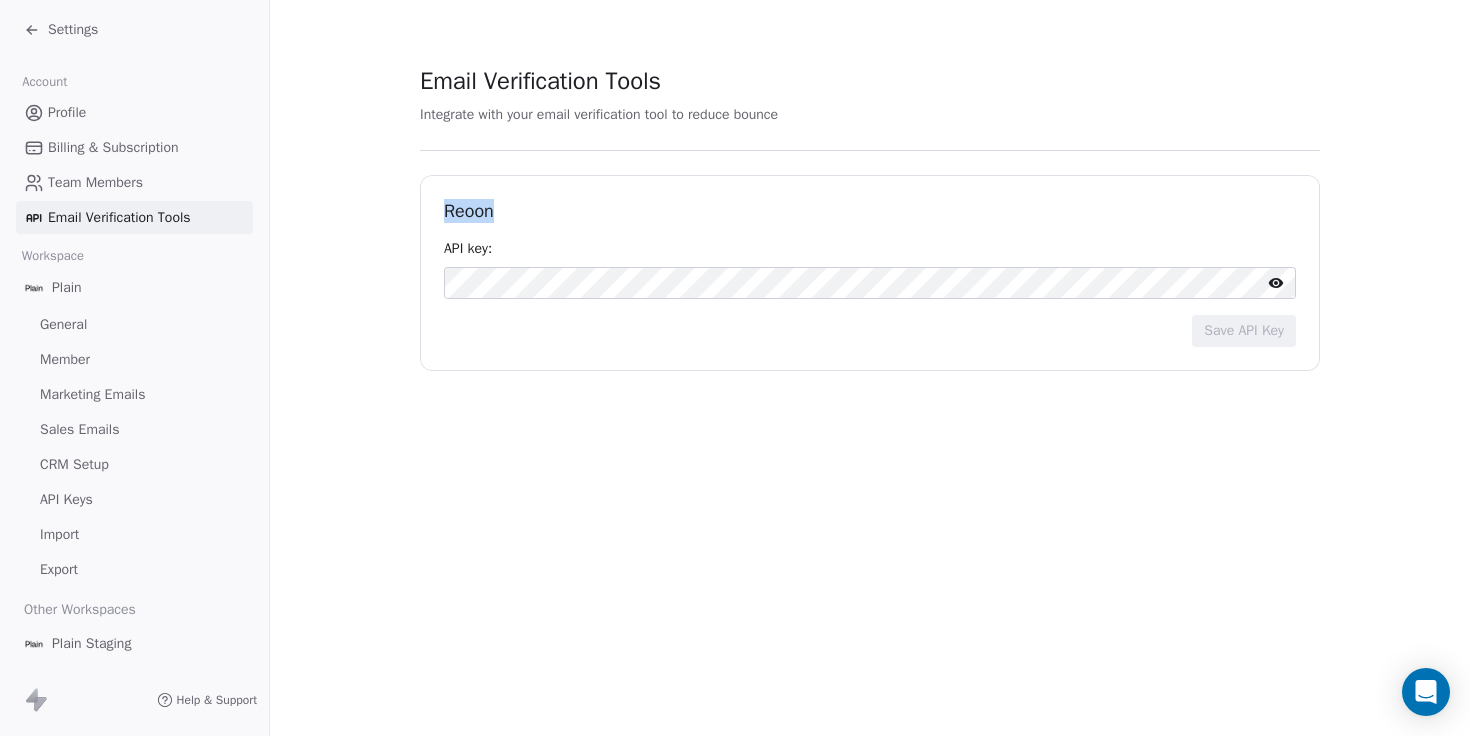 click on "Reoon" at bounding box center [870, 211] 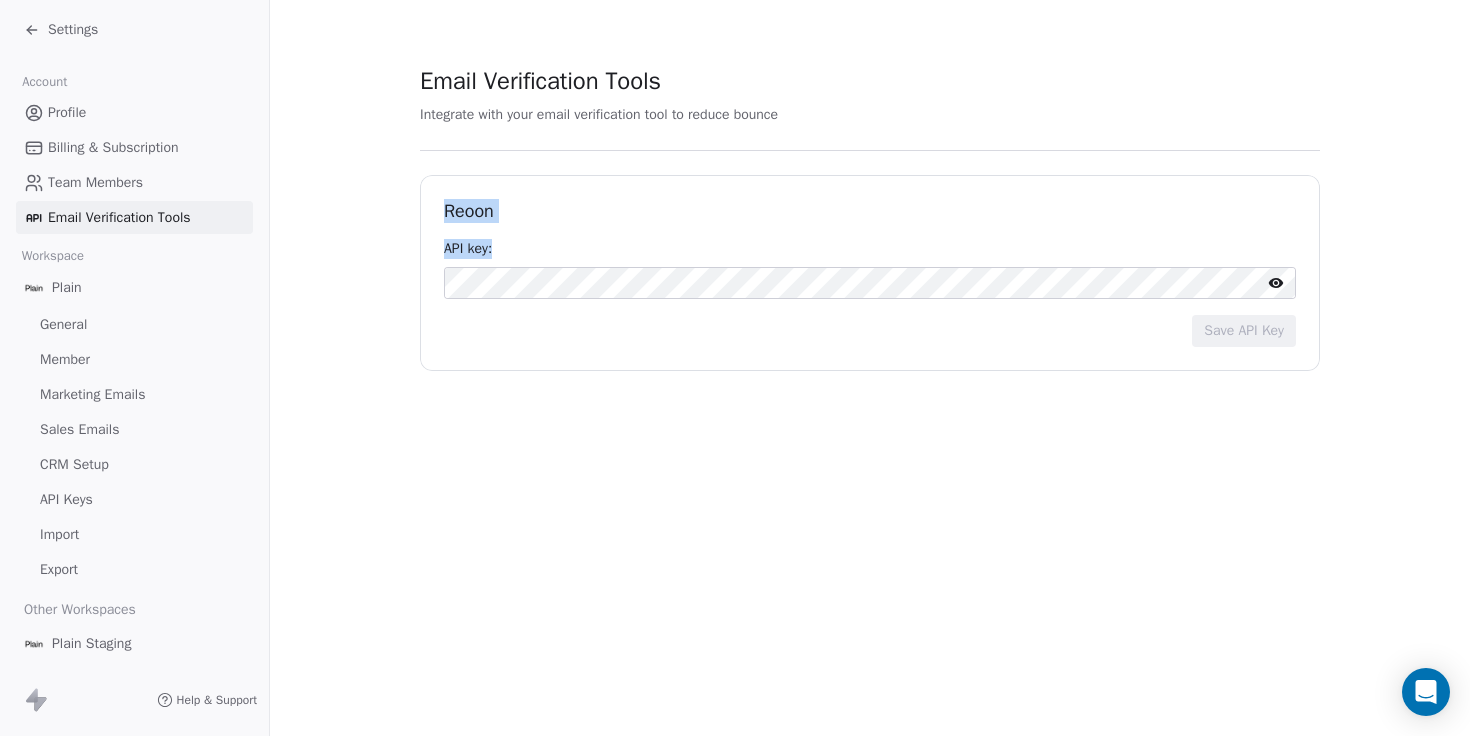 drag, startPoint x: 435, startPoint y: 212, endPoint x: 495, endPoint y: 249, distance: 70.491135 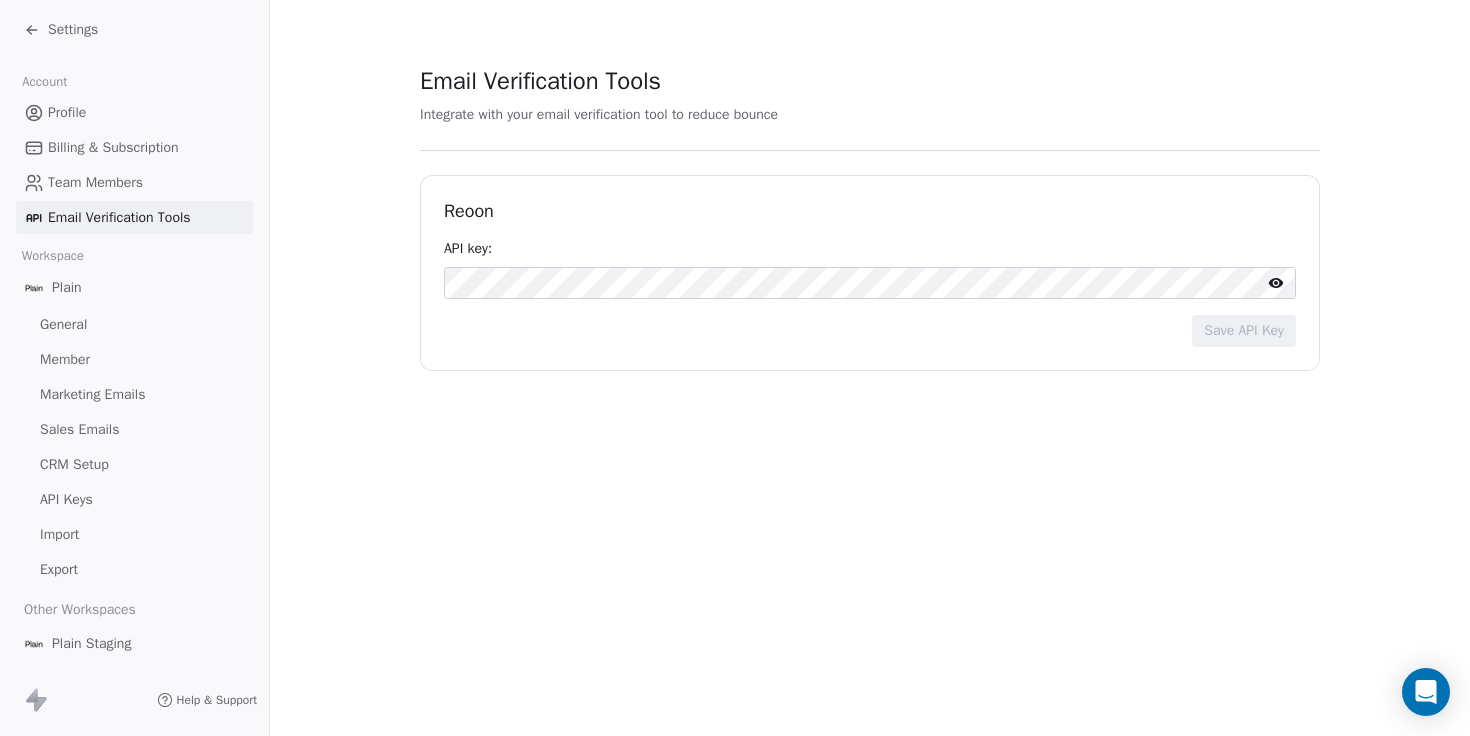 click on "Email Verification Tools Integrate with your email verification tool to reduce bounce Reoon API key: Save API Key" at bounding box center [870, 217] 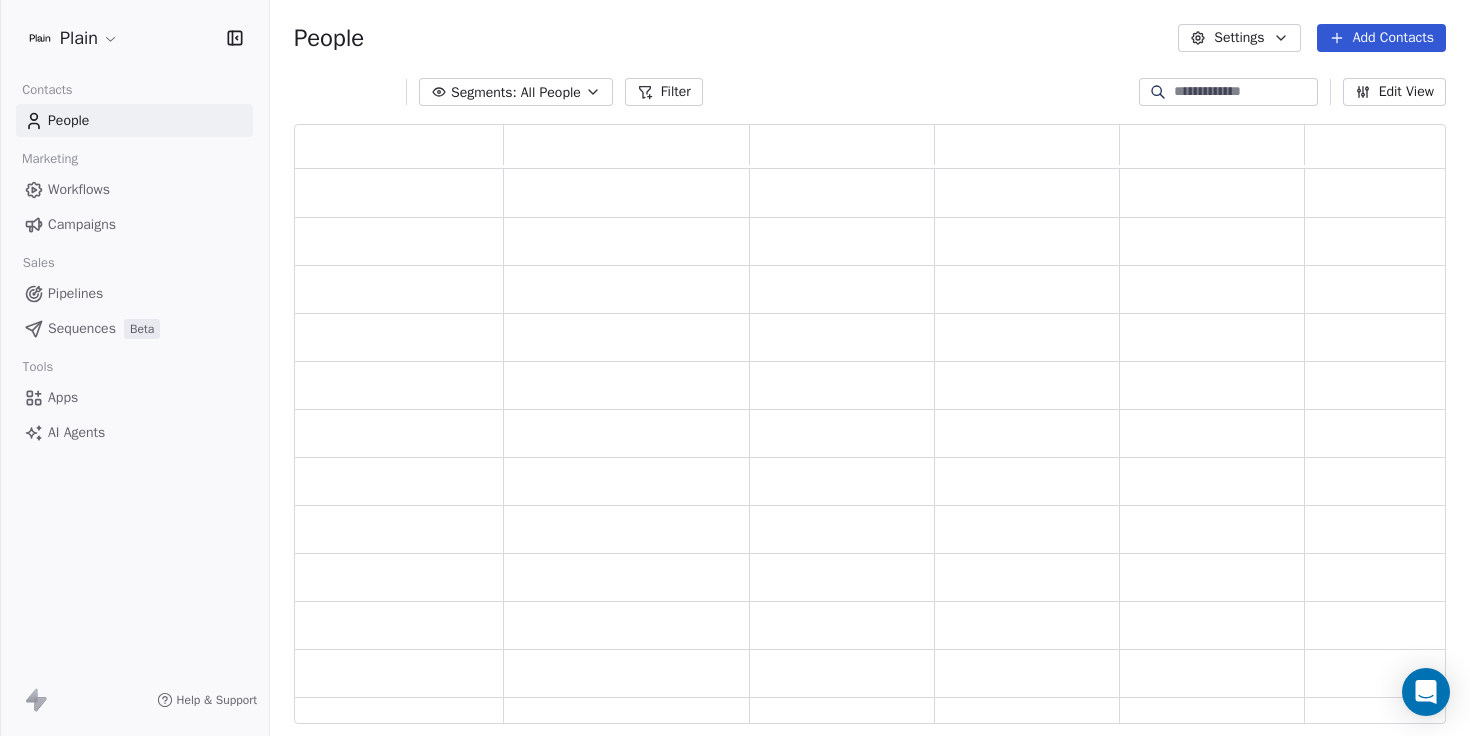 scroll, scrollTop: 0, scrollLeft: 0, axis: both 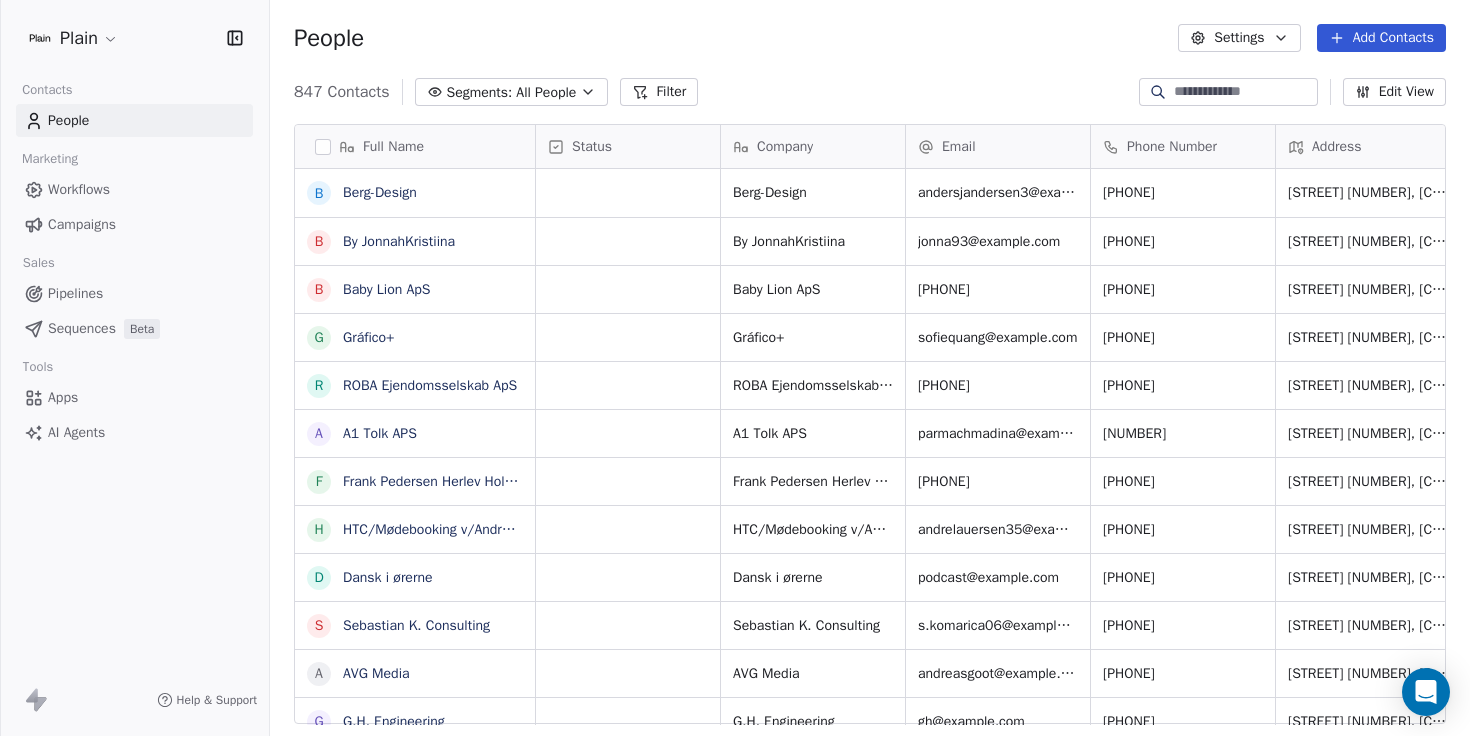 click on "Full Name B Berg-Design B By JonnahKristiina B Baby Lion ApS G Gráfico+ R ROBA Ejendomsselskab ApS A A1 Tolk APS F Frank Pedersen Herlev Holding ApS H HTC/Mødebooking v/André Lauersen D Dansk i ørerne S Sebastian K. Consulting A AVG Media G G.H. Engineering G Growloft S Stage Kapitalforvaltning A Anne Sofie Fisker D D. Juneau Consulting F Furbo COLLECTIVE N Norditco N NexusBridge B ByWohlert m michael boysen holding ApS S Sined O Overeem Sport & Events L Lindholm Development S Sorg med Omsorg N Neta Kela c cyber detector ApS E Esarams Denmark ApS N Next Step L Lysdal Terapi og Udvikling E EasyBookr S Spannow-Daugaard Invest ApS Status Company Email Phone Number Address Industry Partner Source Created Date CAT Berg-Design andersjandersen3@example.com [PHONE] Aug 04, 2025 03:00 AM" at bounding box center (735, 368) 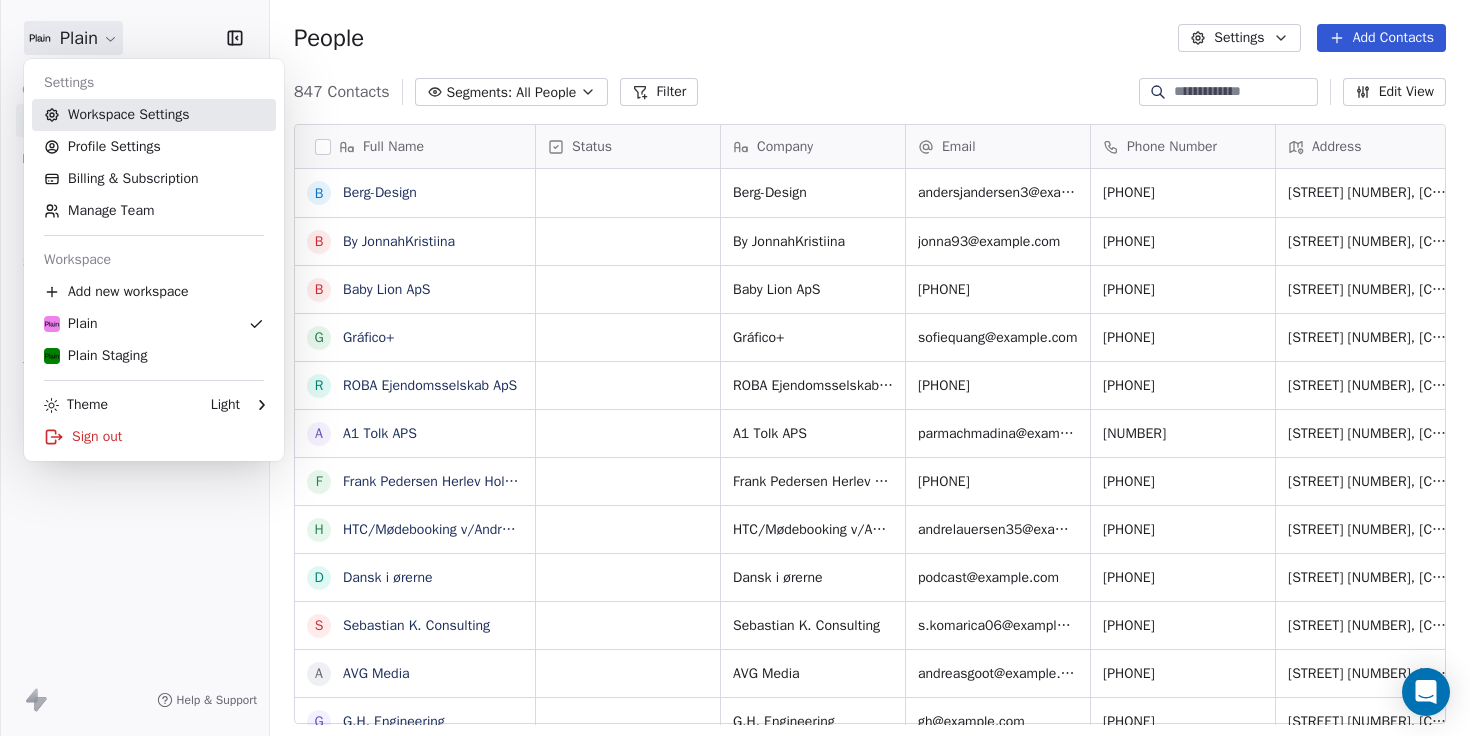 click on "Workspace Settings" at bounding box center (154, 115) 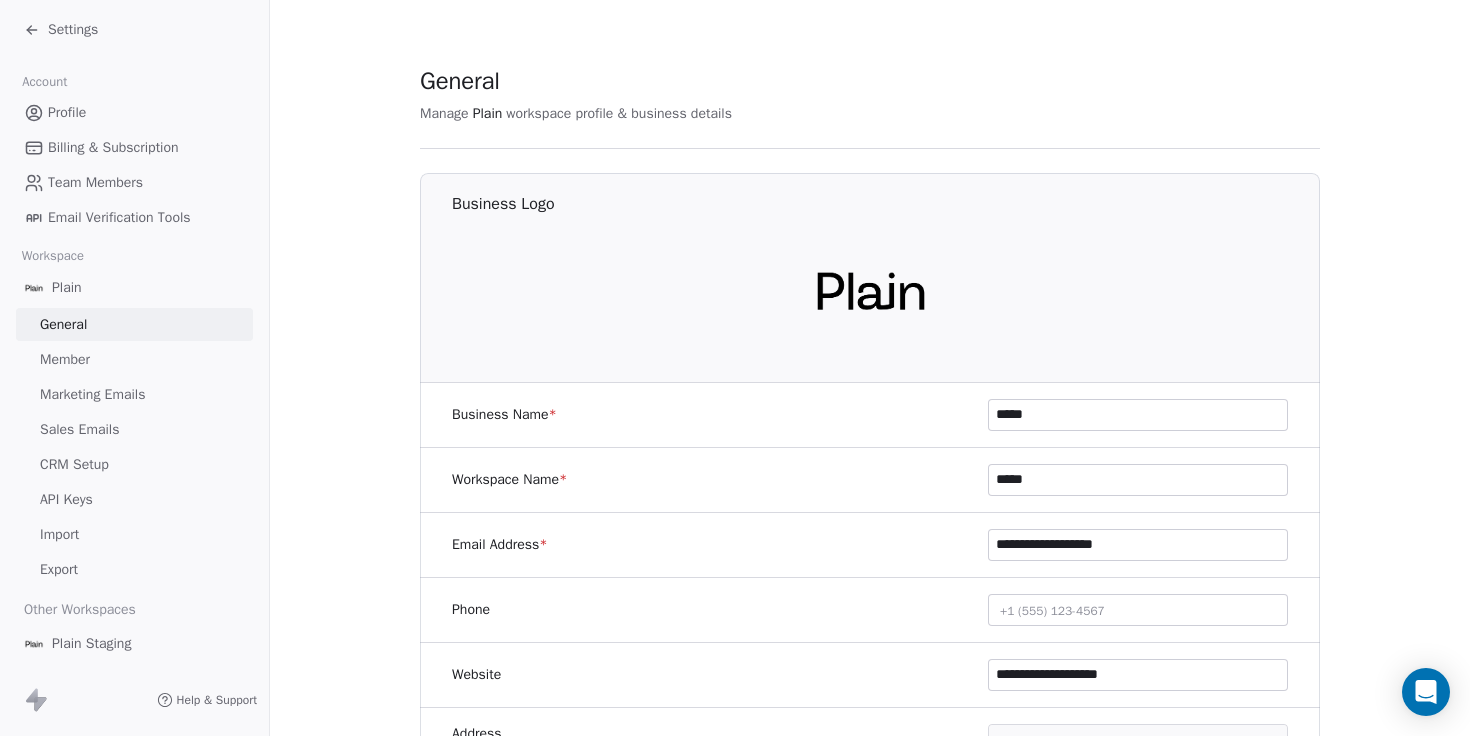 click on "Marketing Emails" at bounding box center (92, 394) 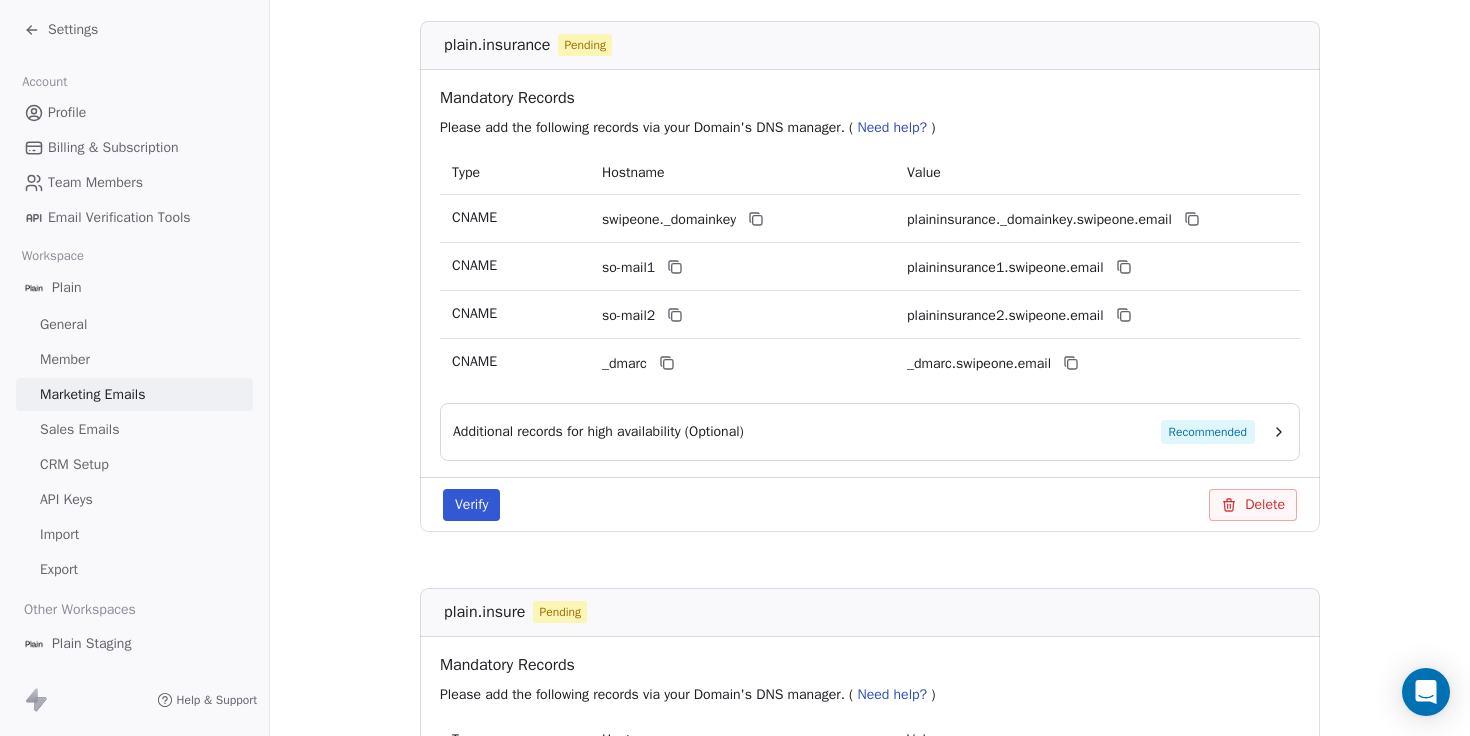 scroll, scrollTop: 523, scrollLeft: 0, axis: vertical 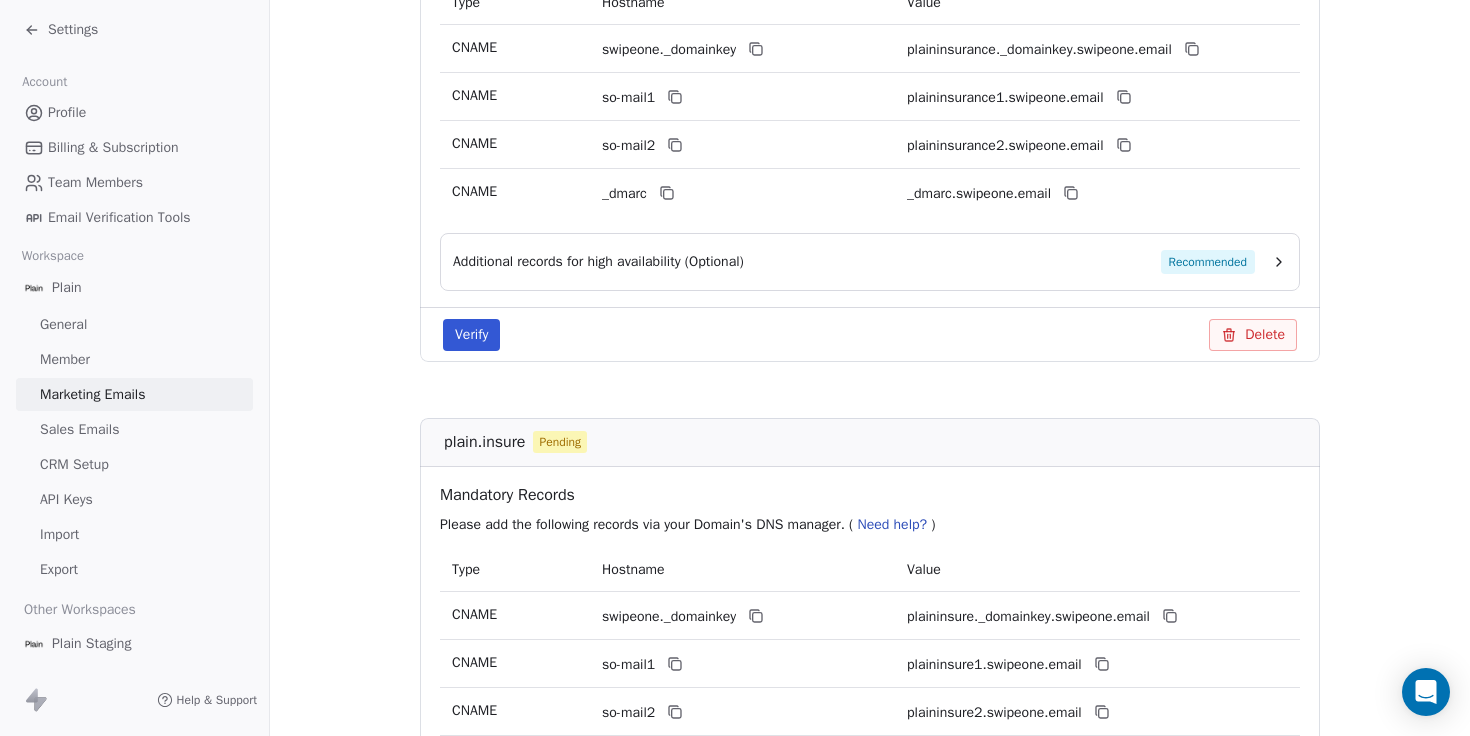 click on "Verify" at bounding box center [471, 335] 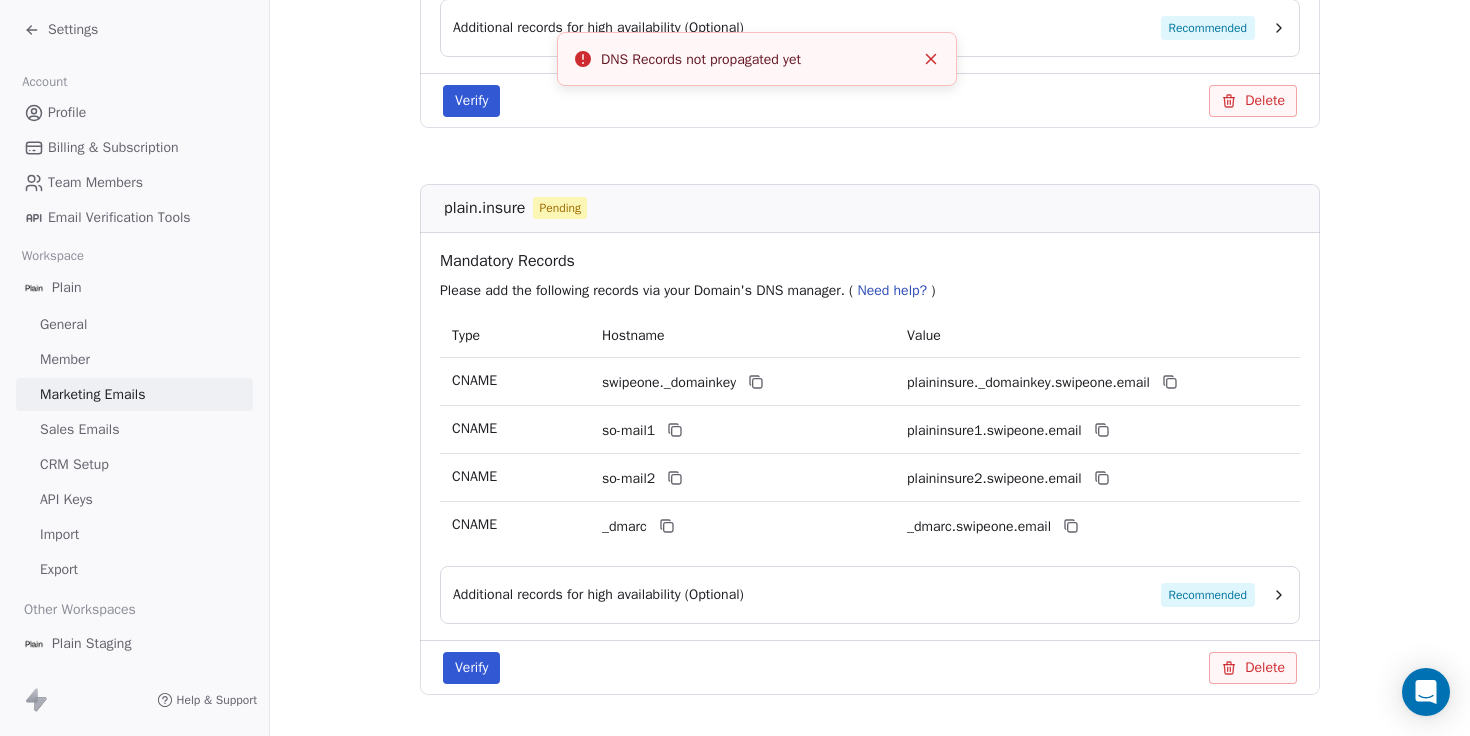 scroll, scrollTop: 812, scrollLeft: 0, axis: vertical 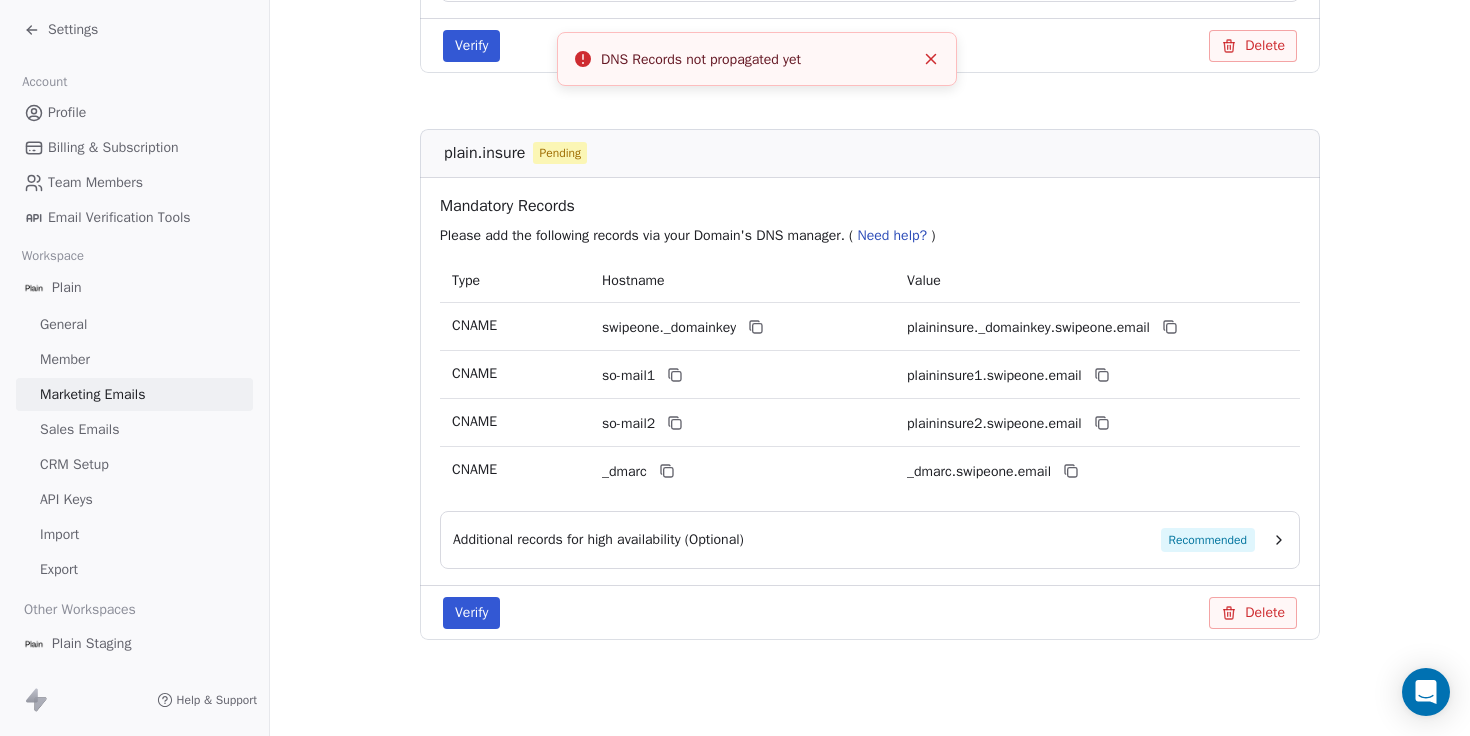 click on "Verify" at bounding box center [471, 613] 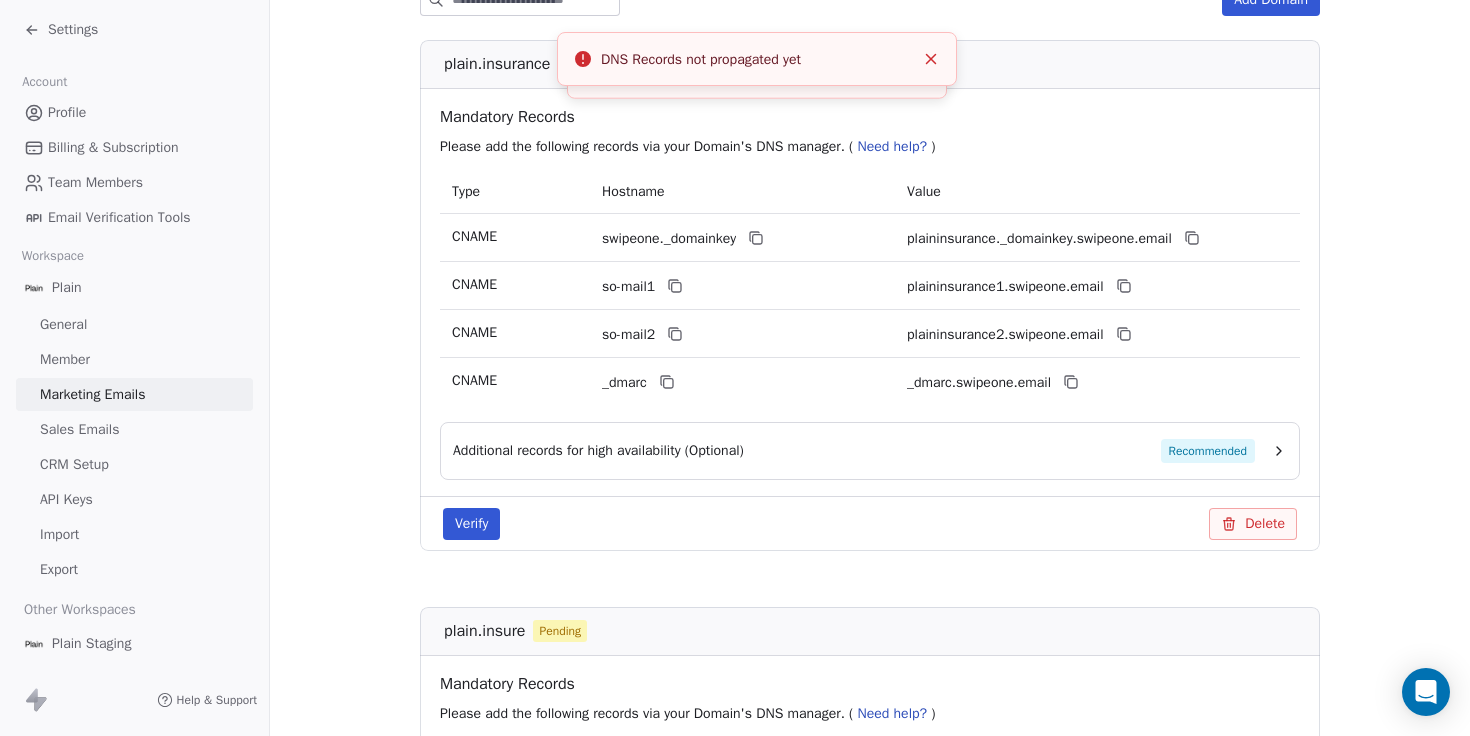 scroll, scrollTop: 0, scrollLeft: 0, axis: both 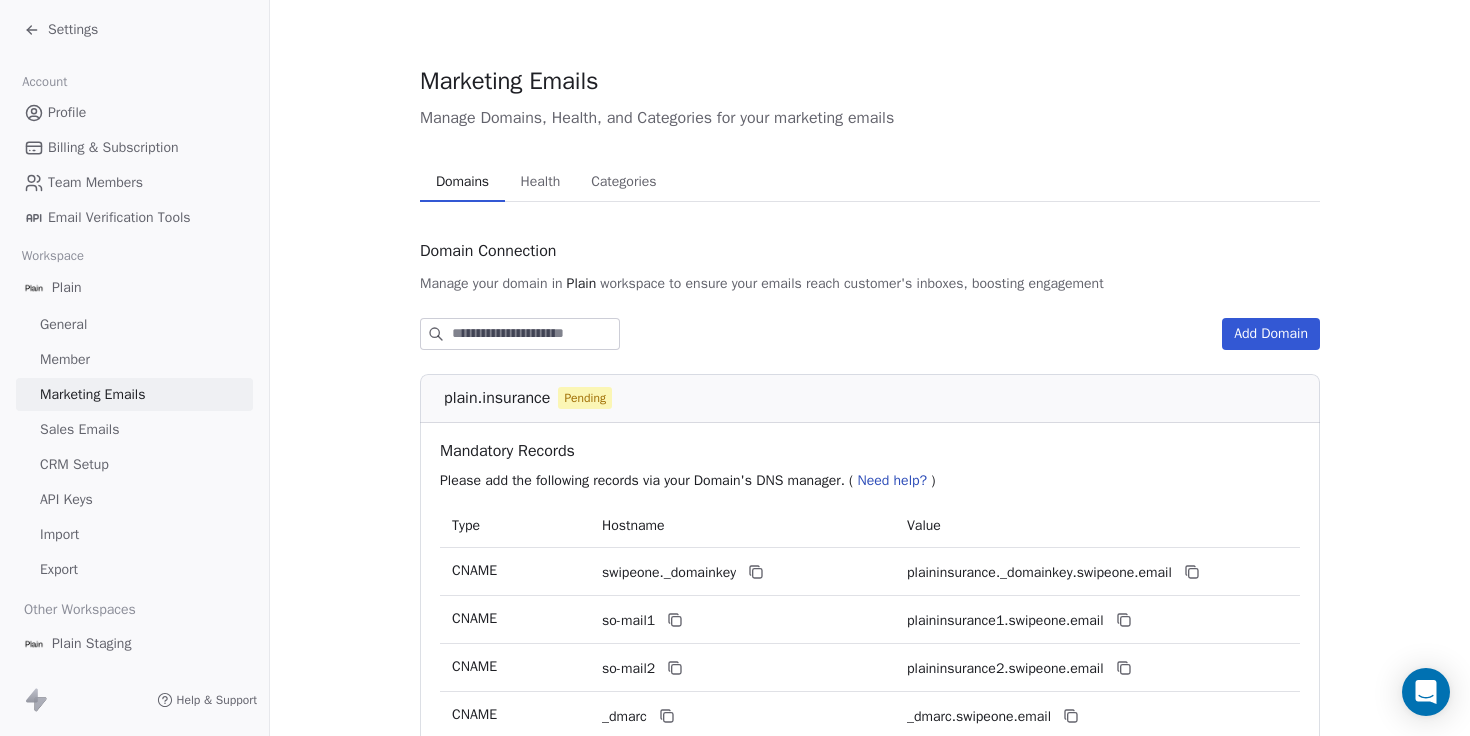 click on "Health" at bounding box center (541, 182) 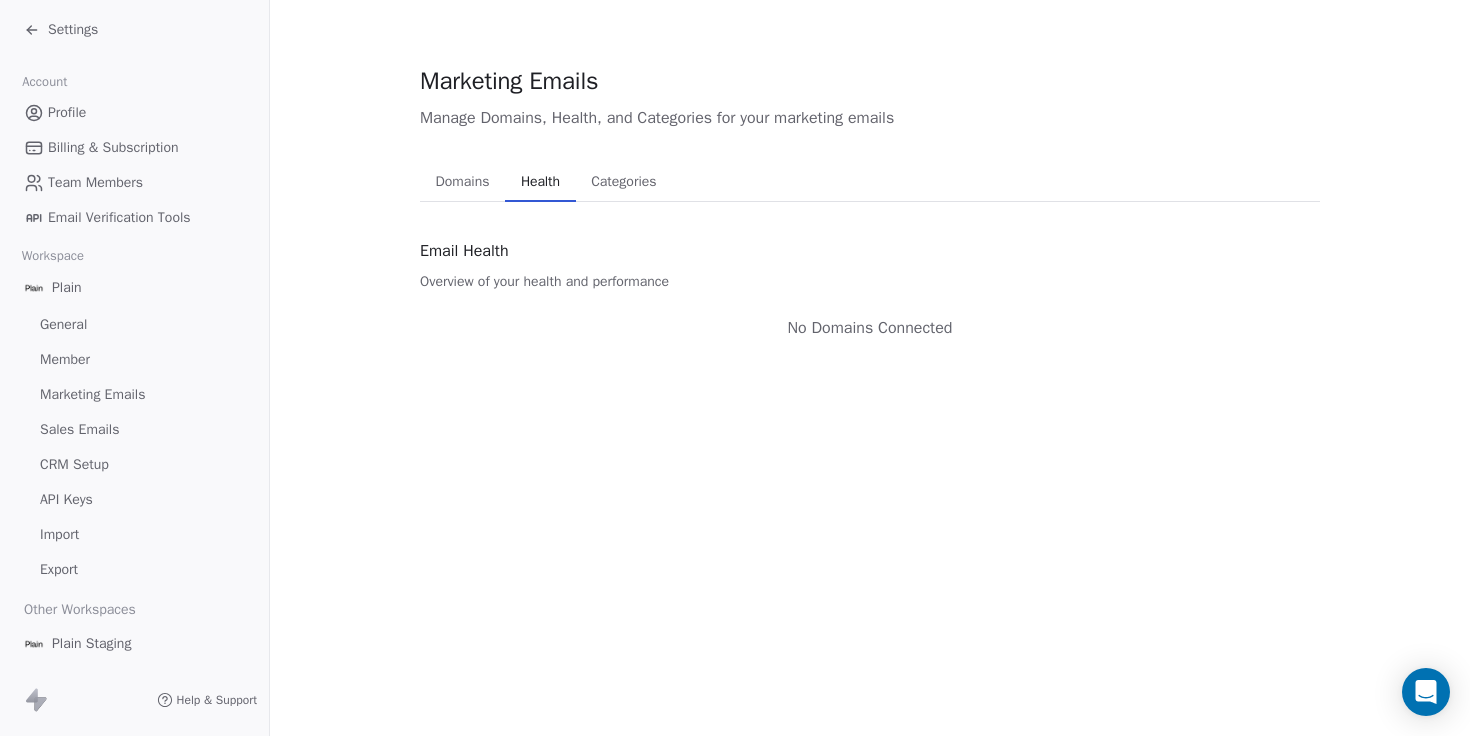 click on "Categories" at bounding box center (623, 182) 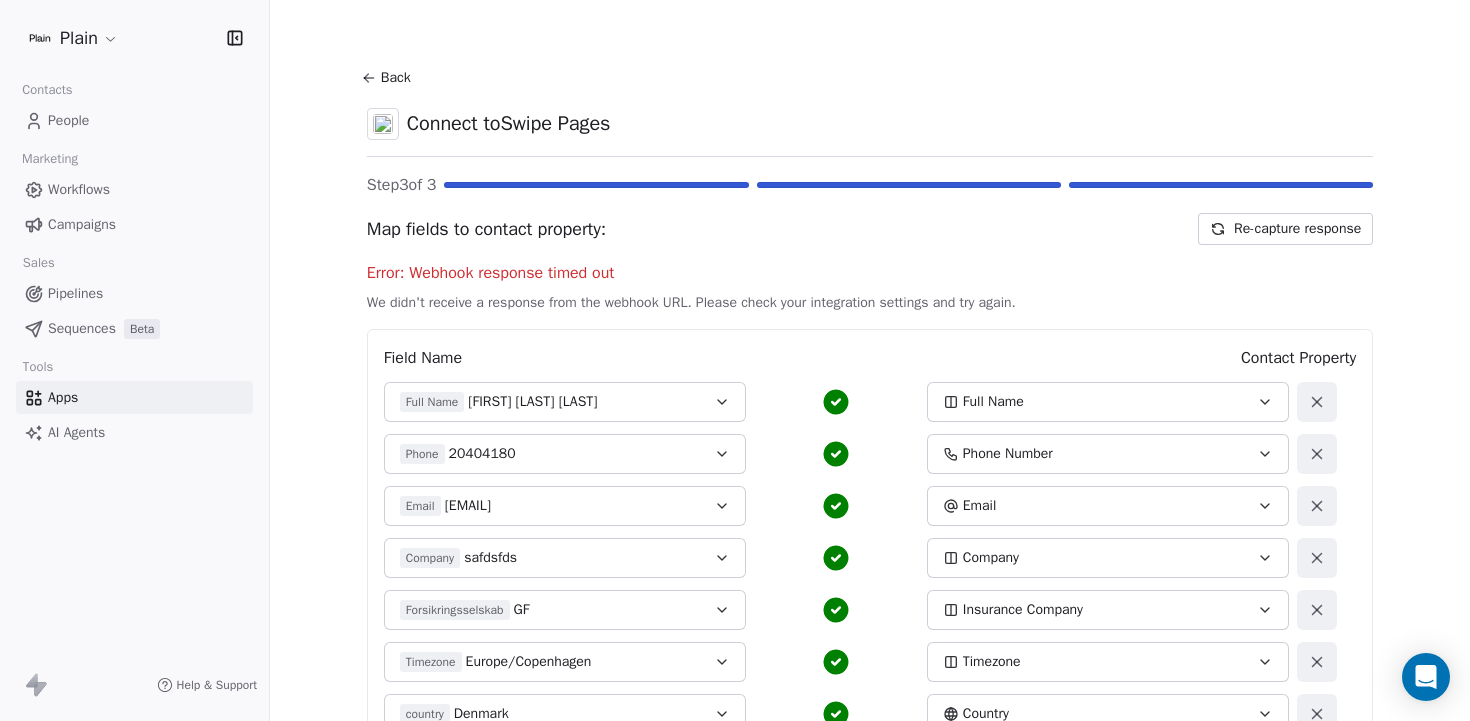scroll, scrollTop: 0, scrollLeft: 0, axis: both 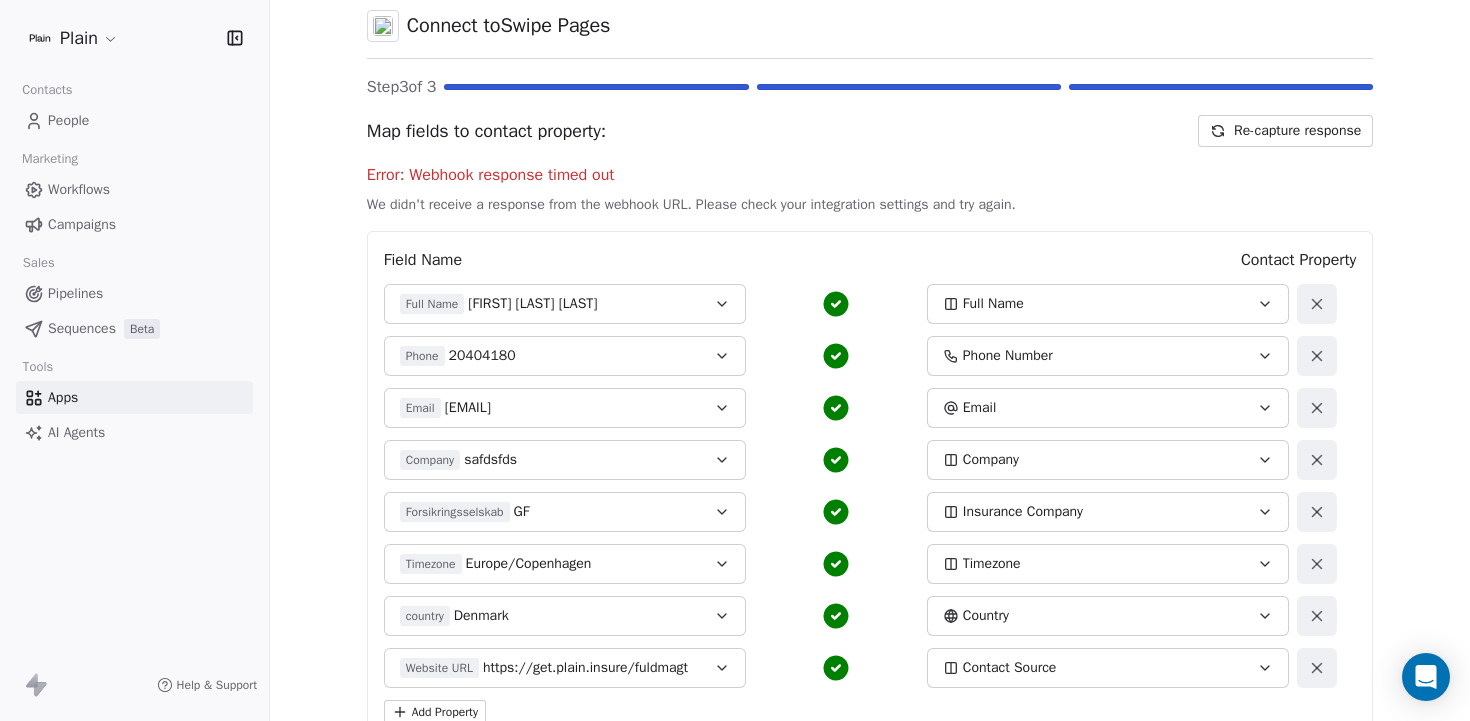 click on "Workflows" at bounding box center (79, 189) 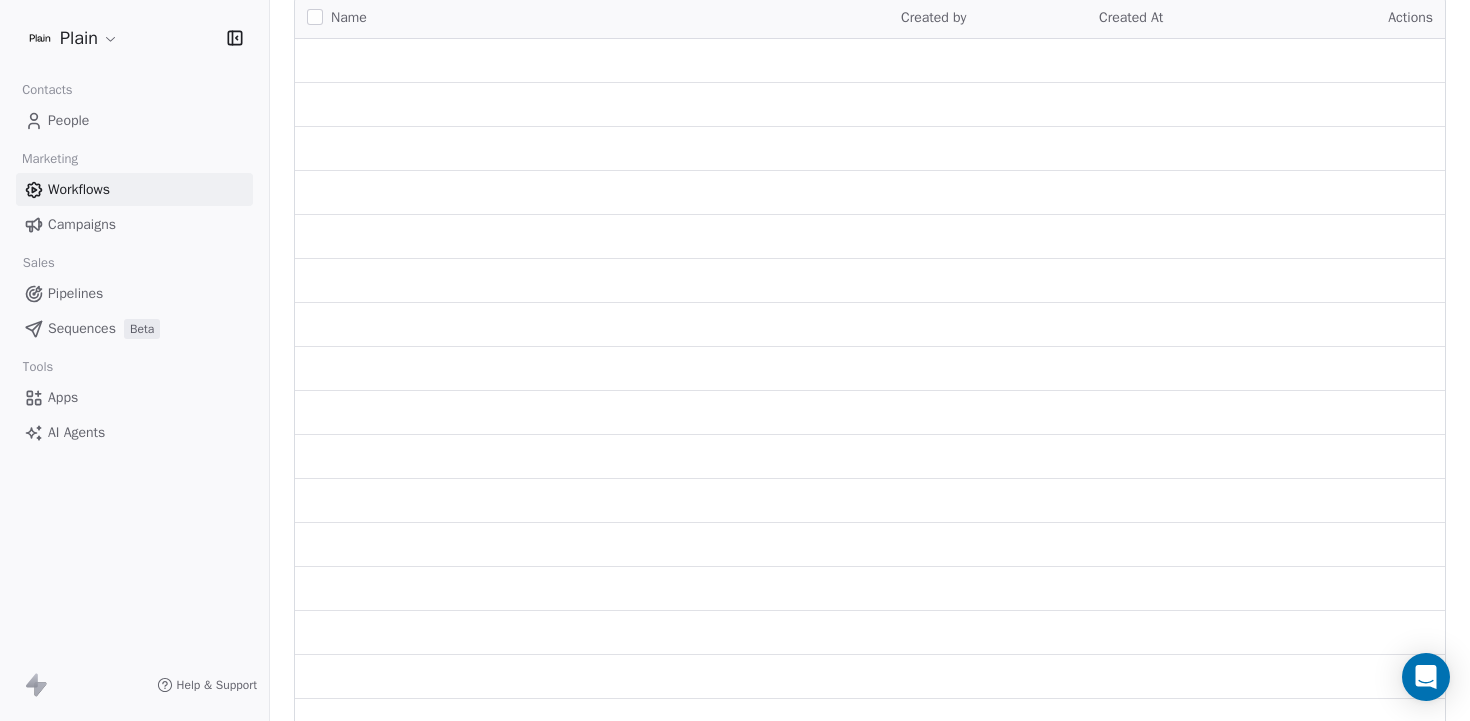 scroll, scrollTop: 0, scrollLeft: 0, axis: both 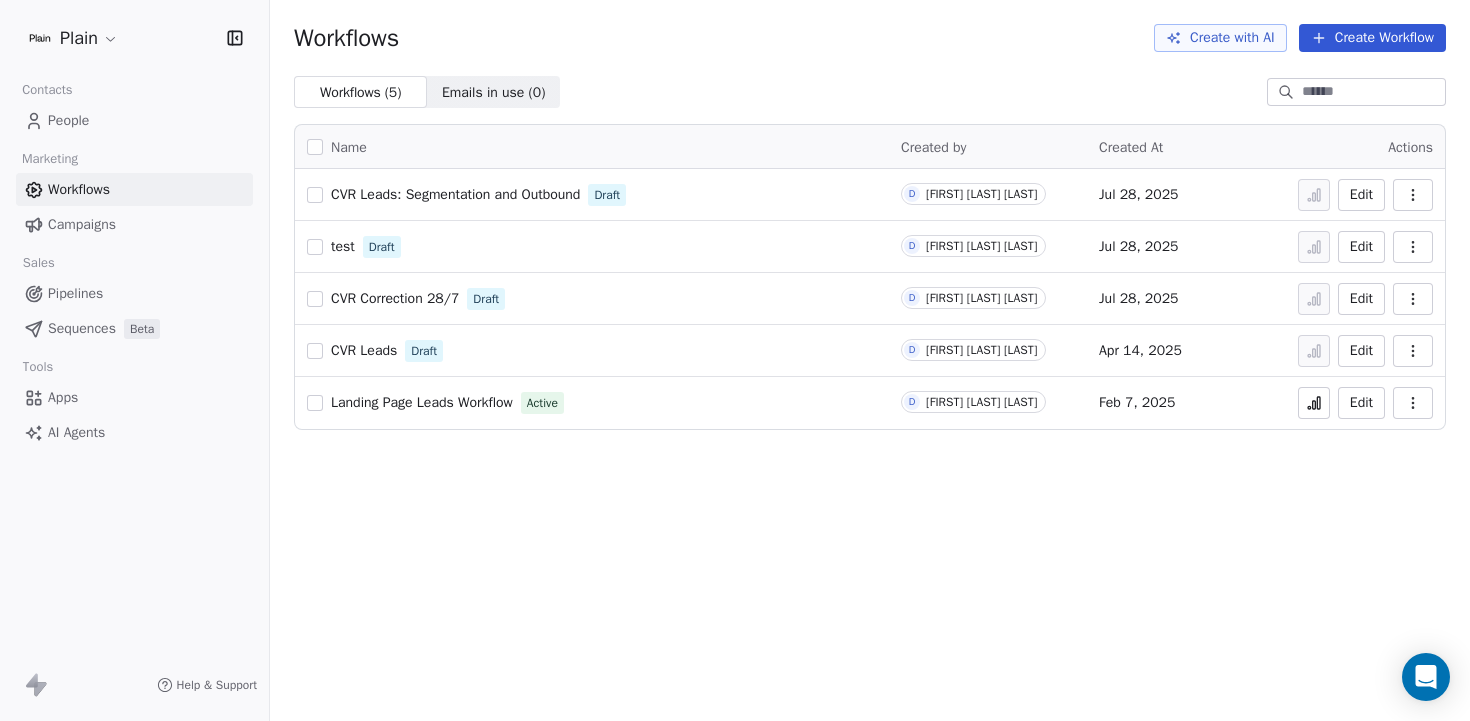 click on "Apps" at bounding box center (63, 397) 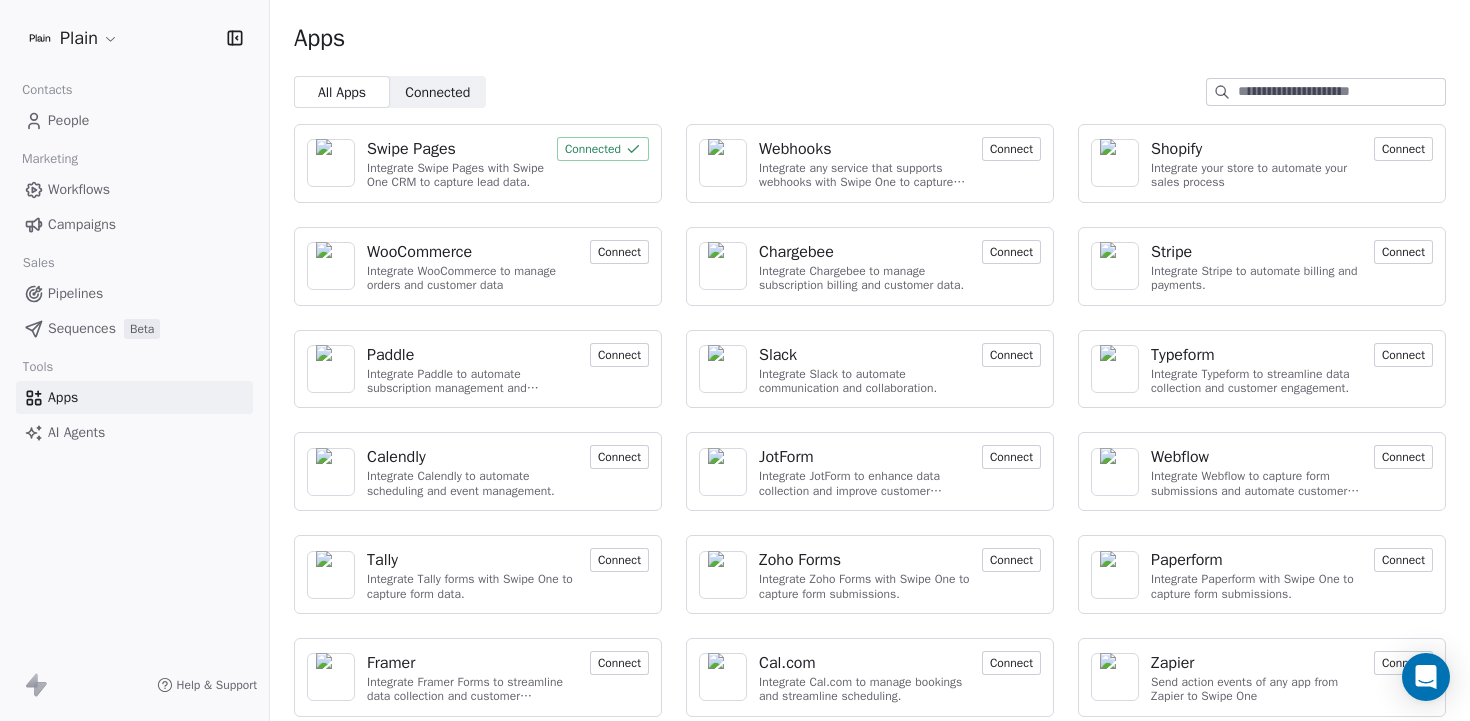 click on "Swipe Pages" at bounding box center (411, 149) 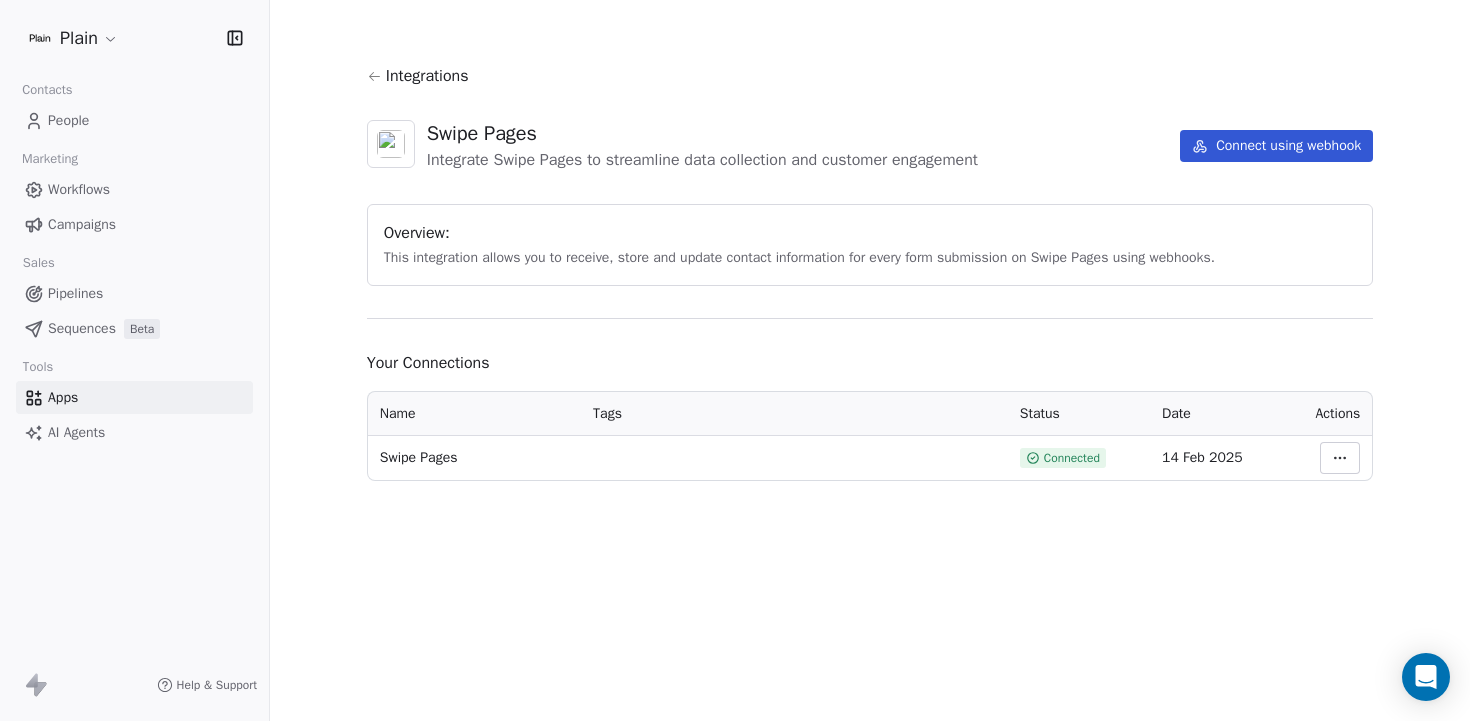 click on "Plain Contacts People Marketing Workflows Campaigns Sales Pipelines Sequences Beta Tools Apps AI Agents Help & Support Integrations Swipe Pages Integrate Swipe Pages to streamline data collection and customer engagement Connect using webhook Overview: This integration allows you to receive, store and update contact information for every form submission on Swipe Pages using webhooks. Your Connections Name Tags Status Date Actions Swipe Pages Connected 14 Feb 2025" at bounding box center (735, 360) 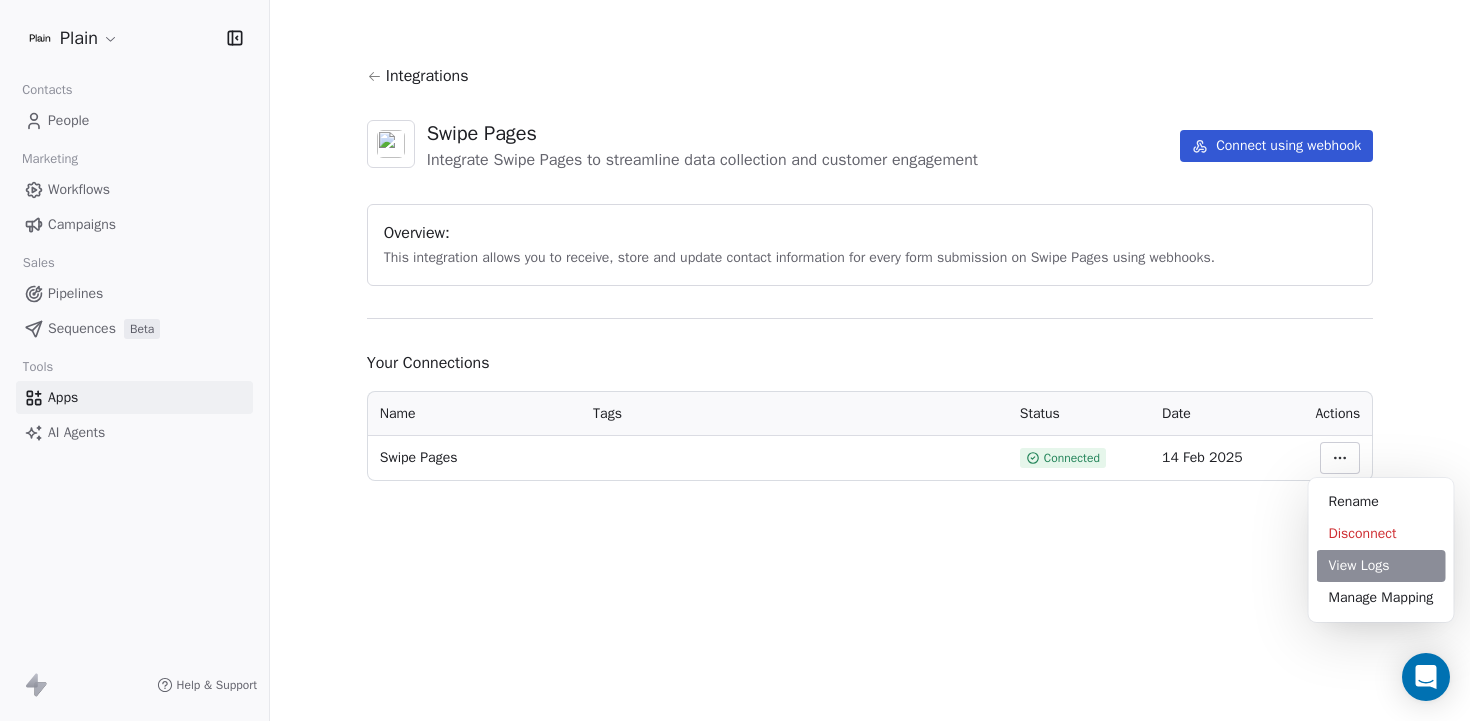 click on "View Logs" at bounding box center [1381, 566] 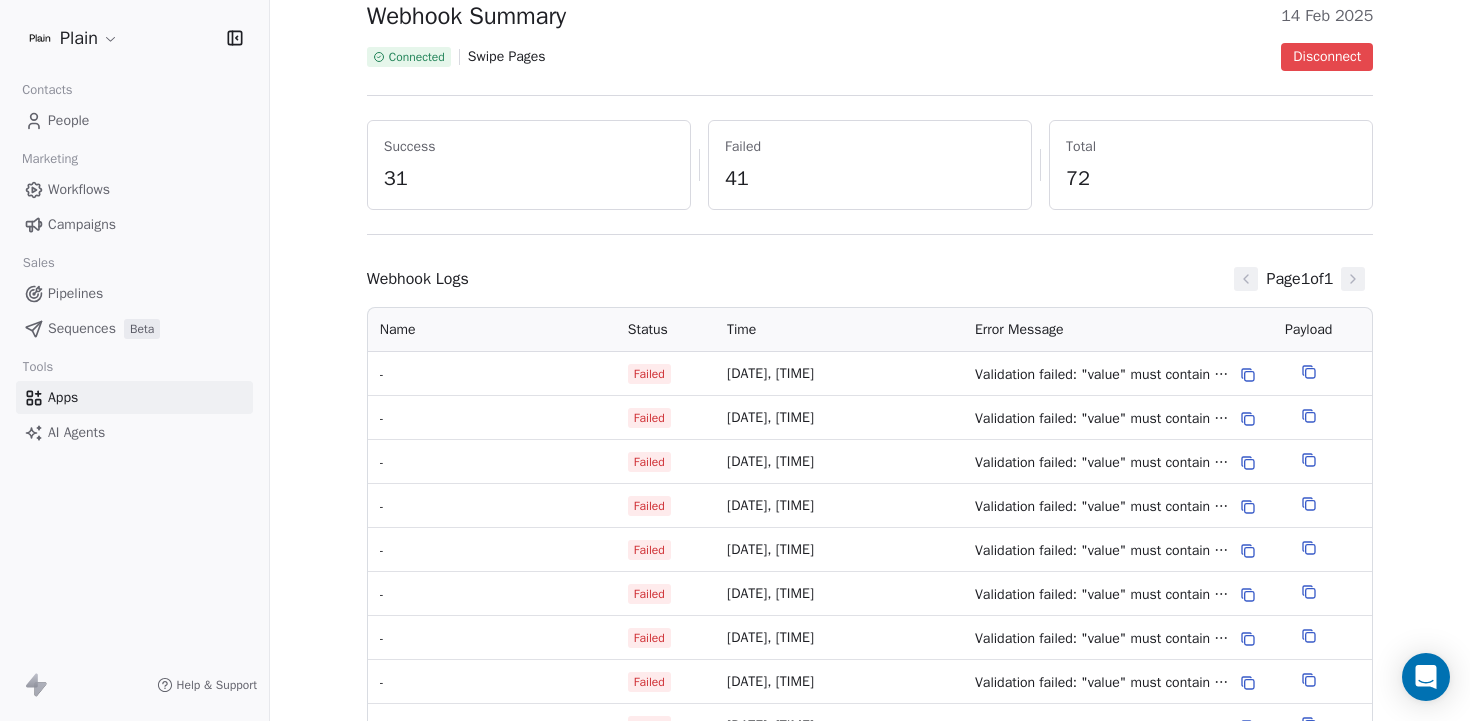 scroll, scrollTop: 195, scrollLeft: 0, axis: vertical 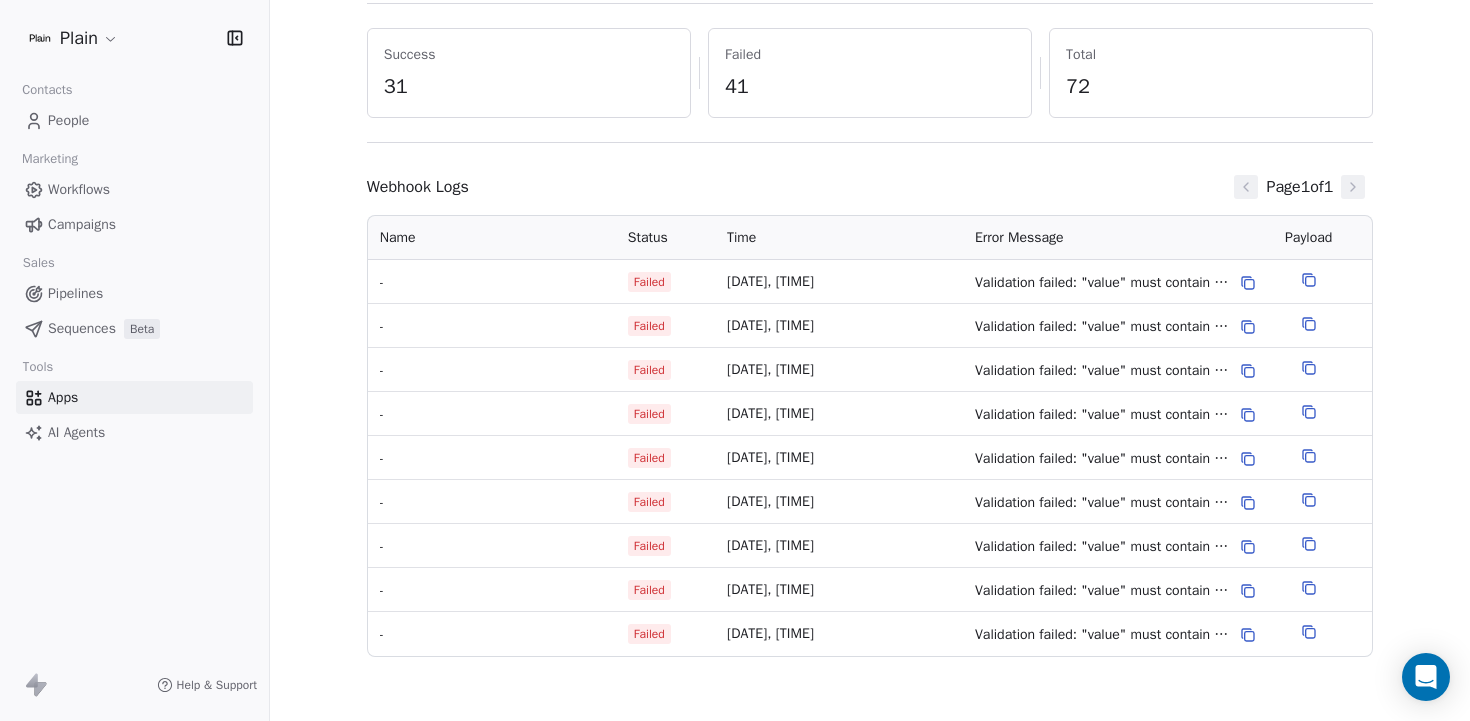 click 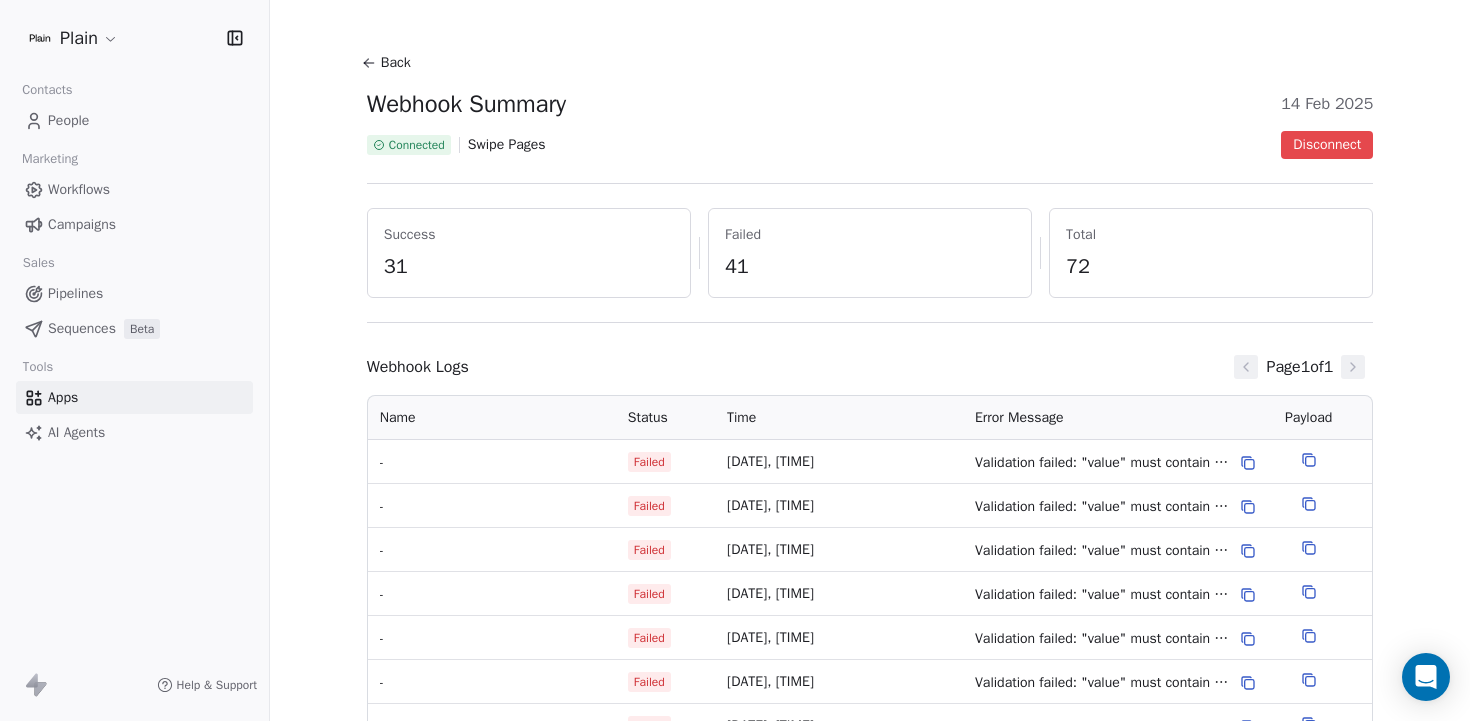 scroll, scrollTop: 0, scrollLeft: 0, axis: both 